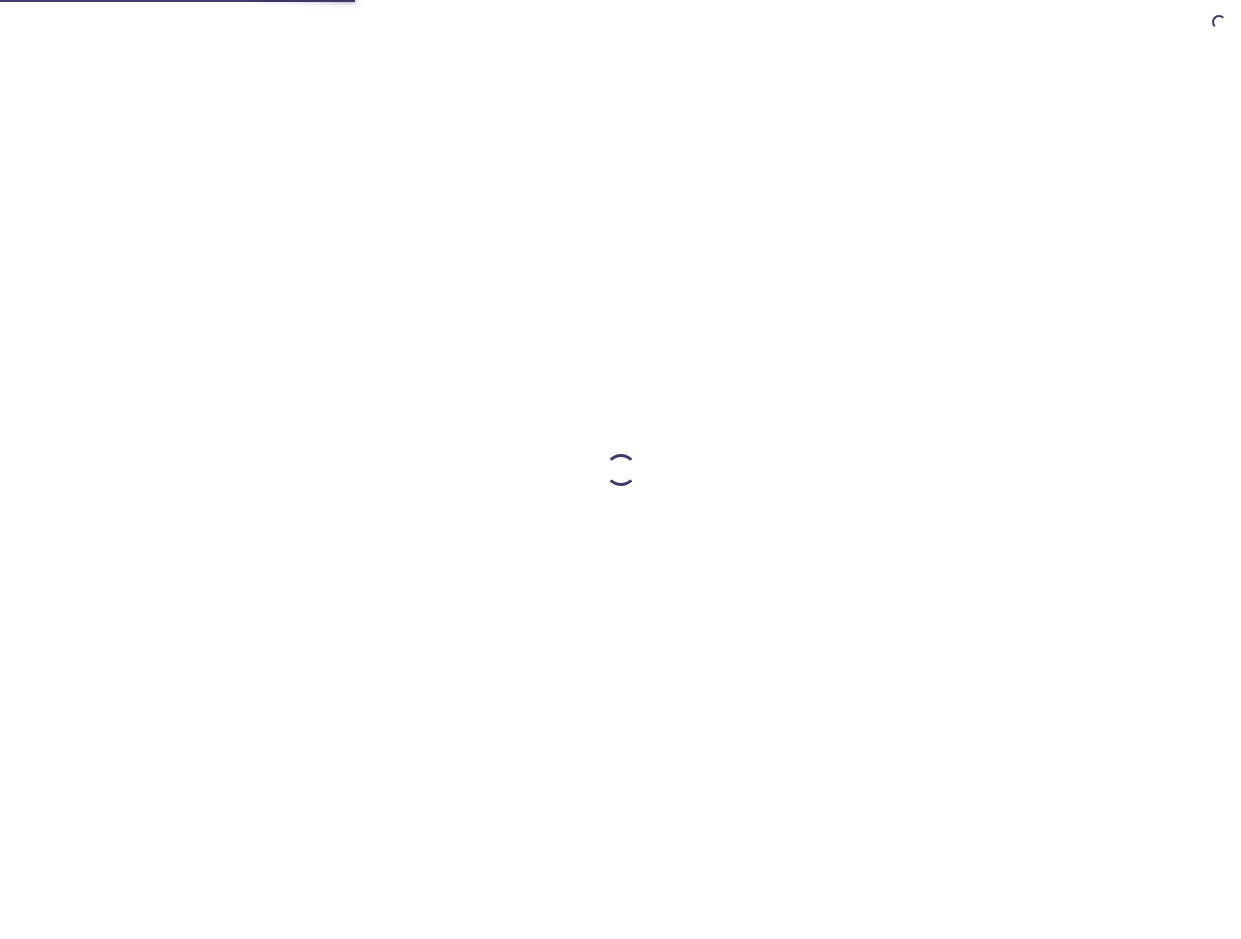 scroll, scrollTop: 0, scrollLeft: 0, axis: both 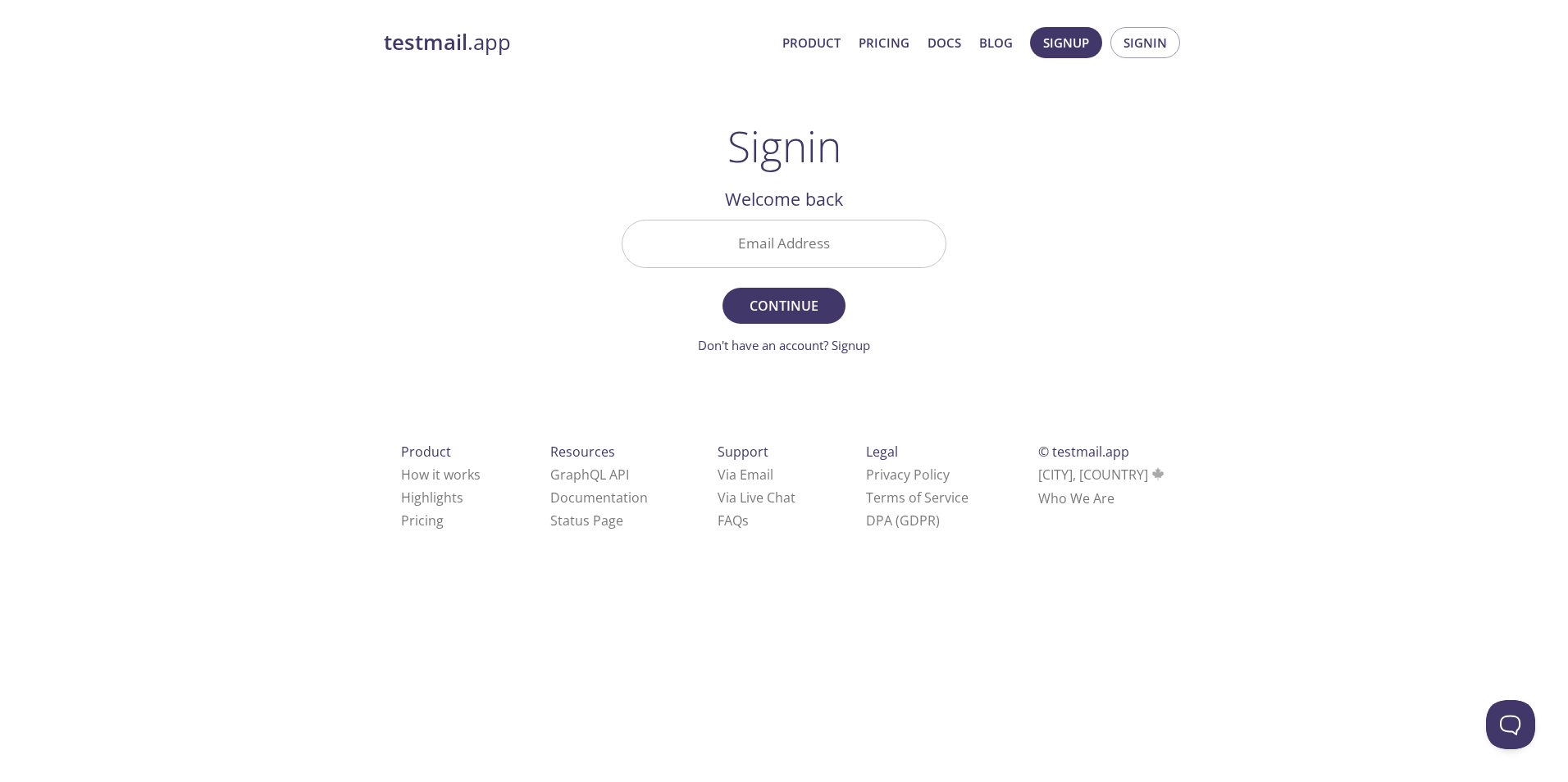 click on "Email Address" at bounding box center [784, 243] 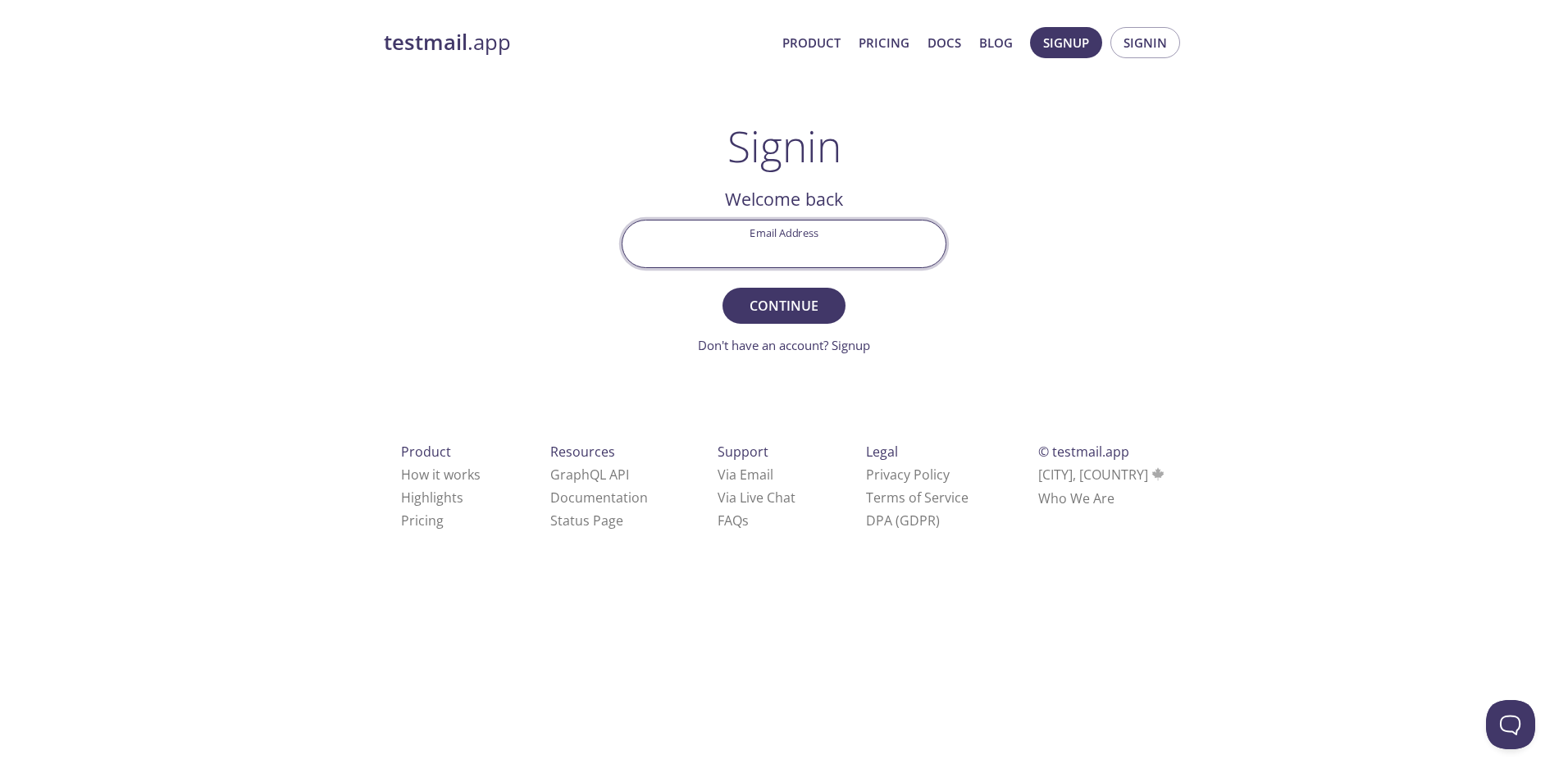 click on "testmail .app Product Pricing Docs Blog Signup Signin Signin Welcome back Email Address Continue Don't have an account? Signup Check your email inbox Signin Security Code Signin Didn't receive anything? Resend email Product How it works Highlights Pricing Resources GraphQL API Documentation Status Page Support Via Email Via Live Chat FAQ s Legal Privacy Policy Terms of Service DPA (GDPR) © testmail.app [CITY], [COUNTRY]" at bounding box center (784, 297) 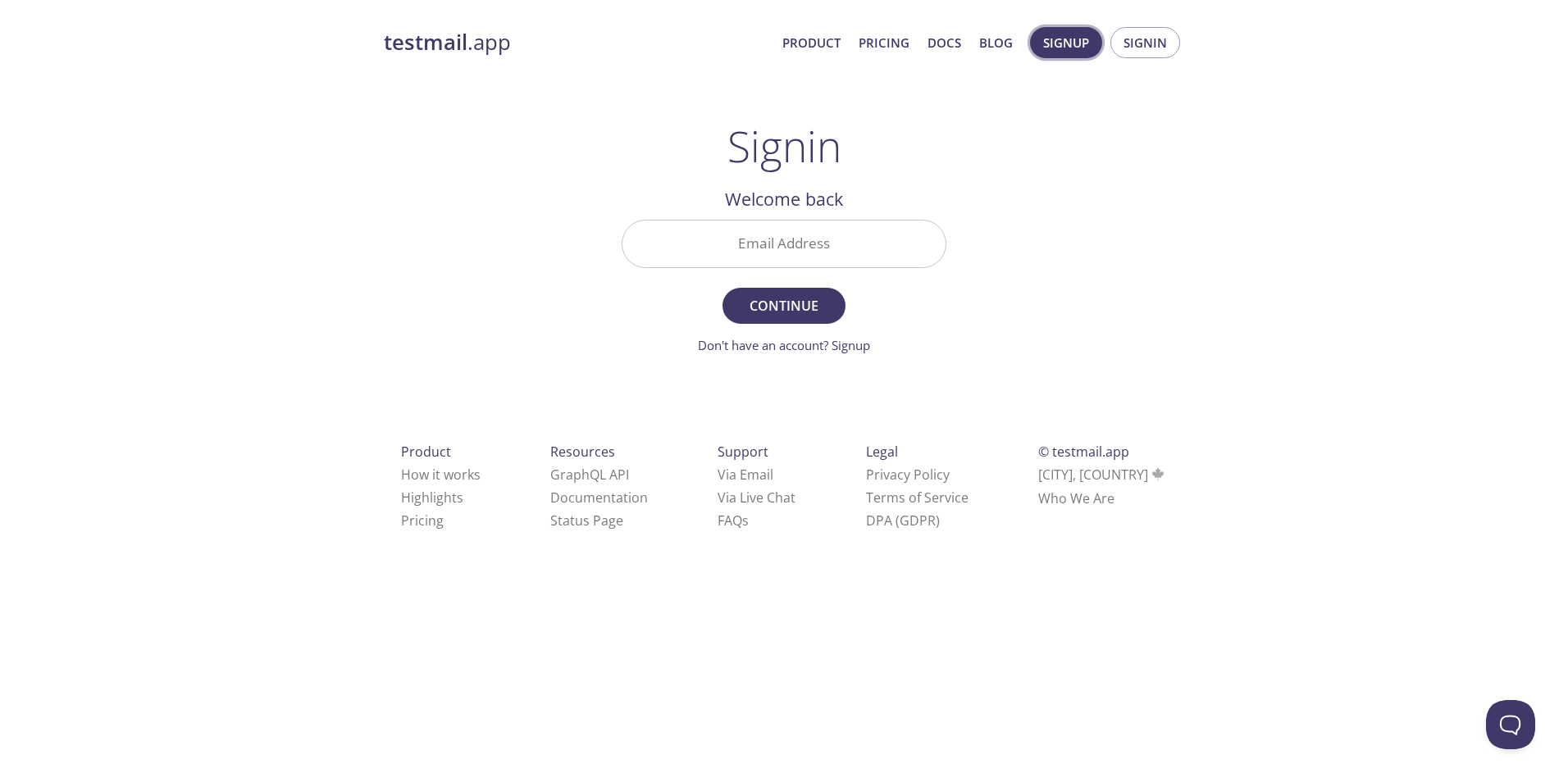 click on "Signup" at bounding box center [1066, 43] 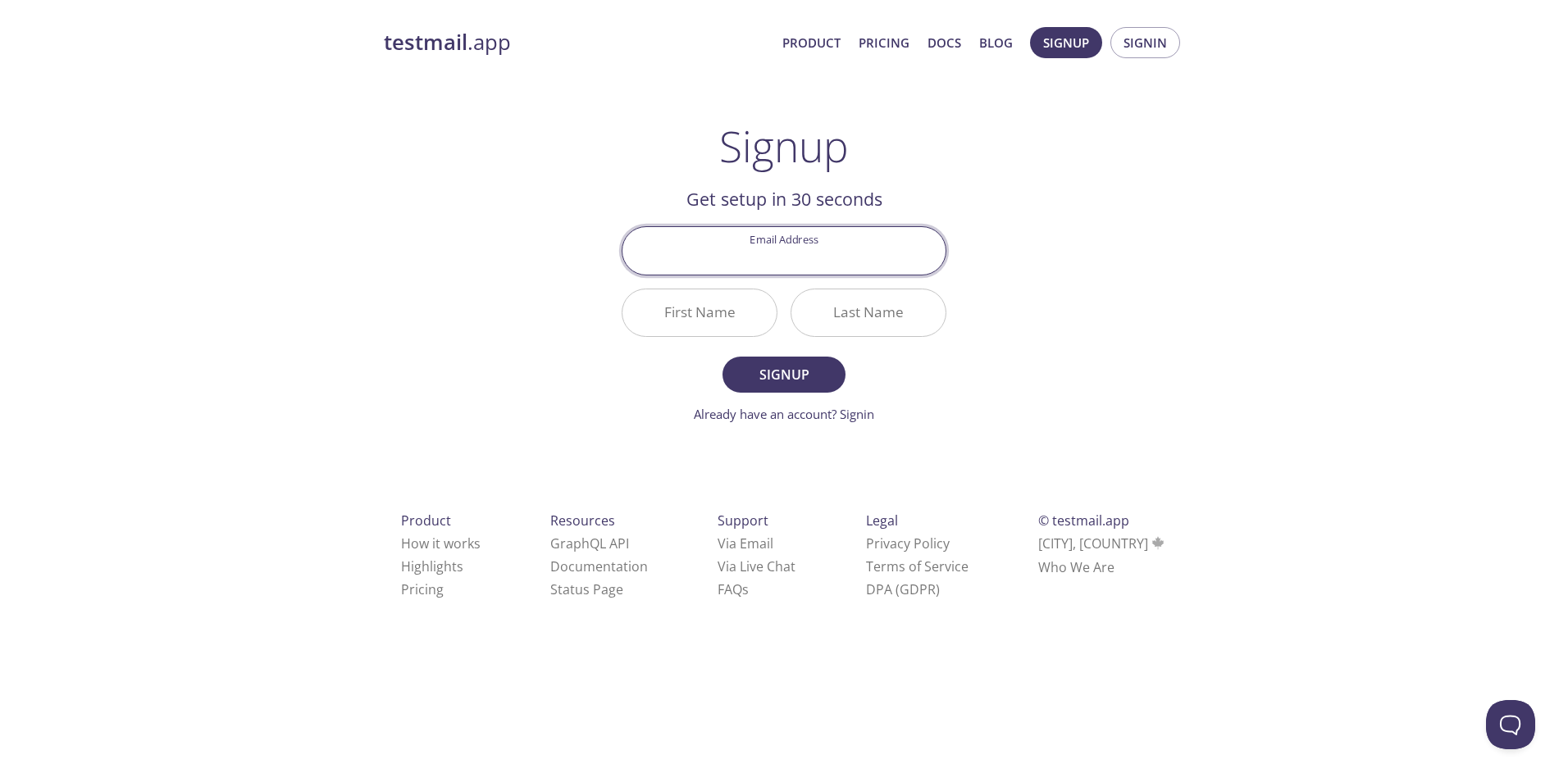 click on "testmail" at bounding box center [426, 42] 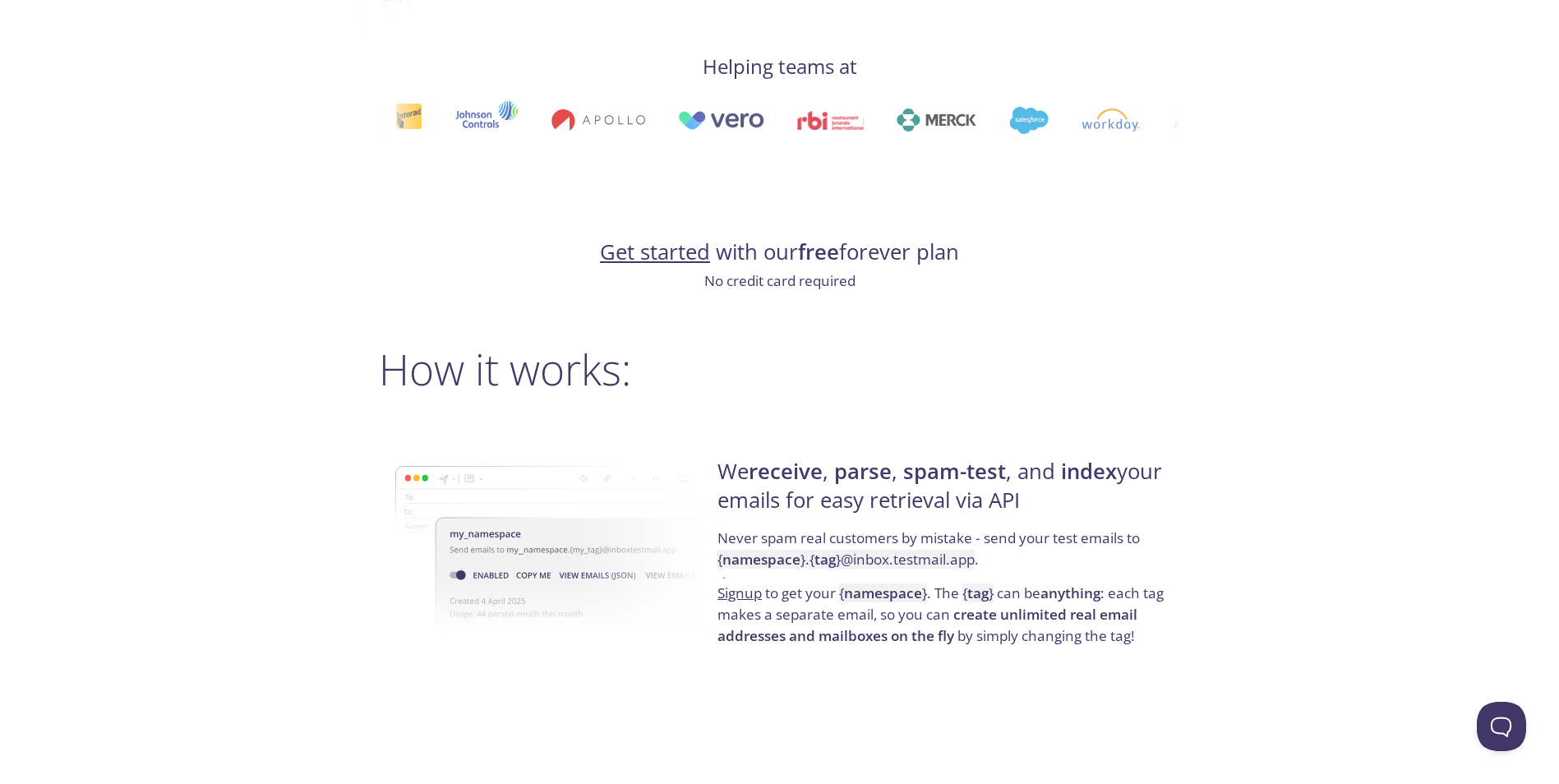 scroll, scrollTop: 904, scrollLeft: 0, axis: vertical 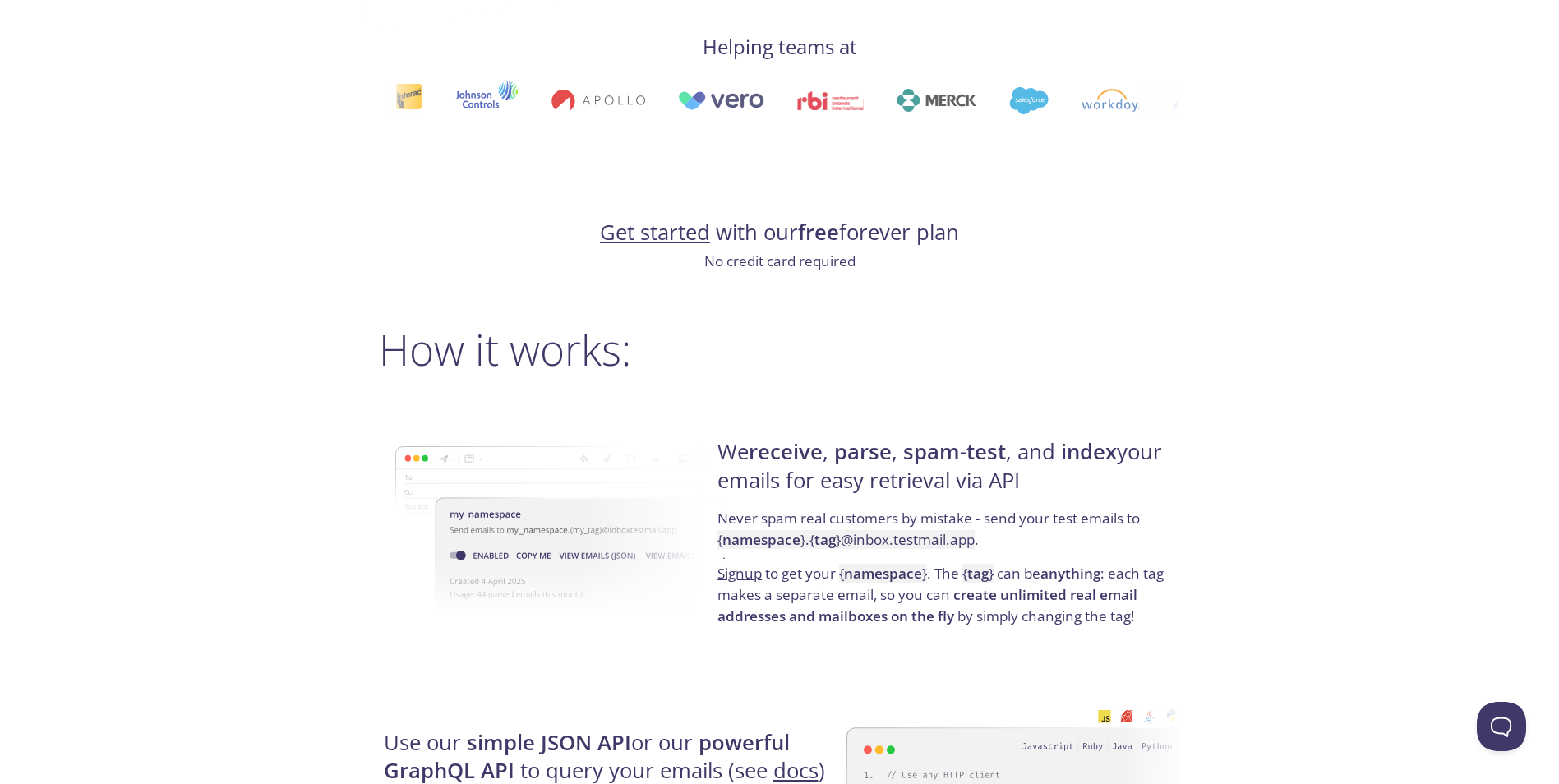 click on "Get started" at bounding box center (655, 232) 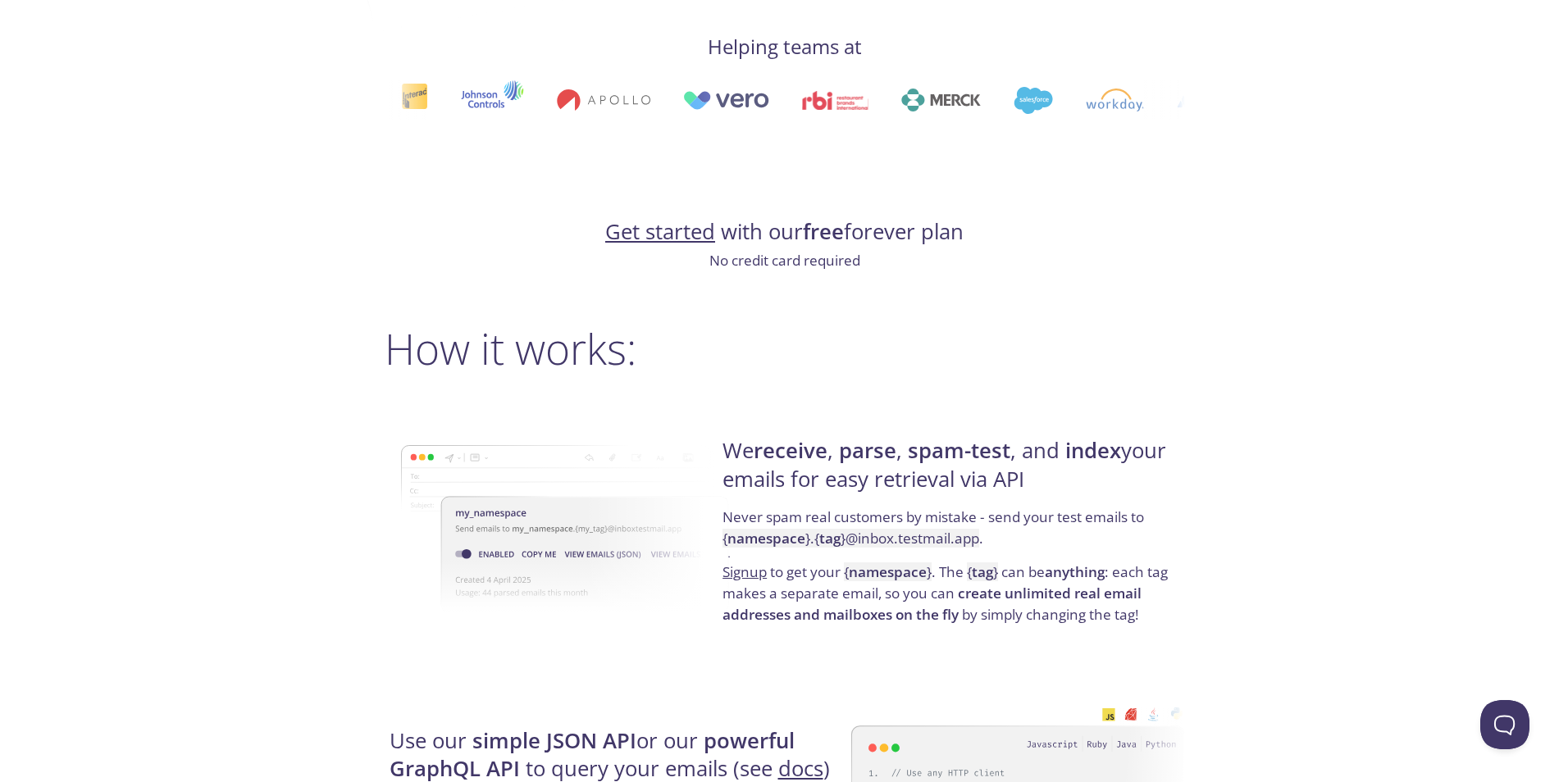 scroll, scrollTop: 0, scrollLeft: 0, axis: both 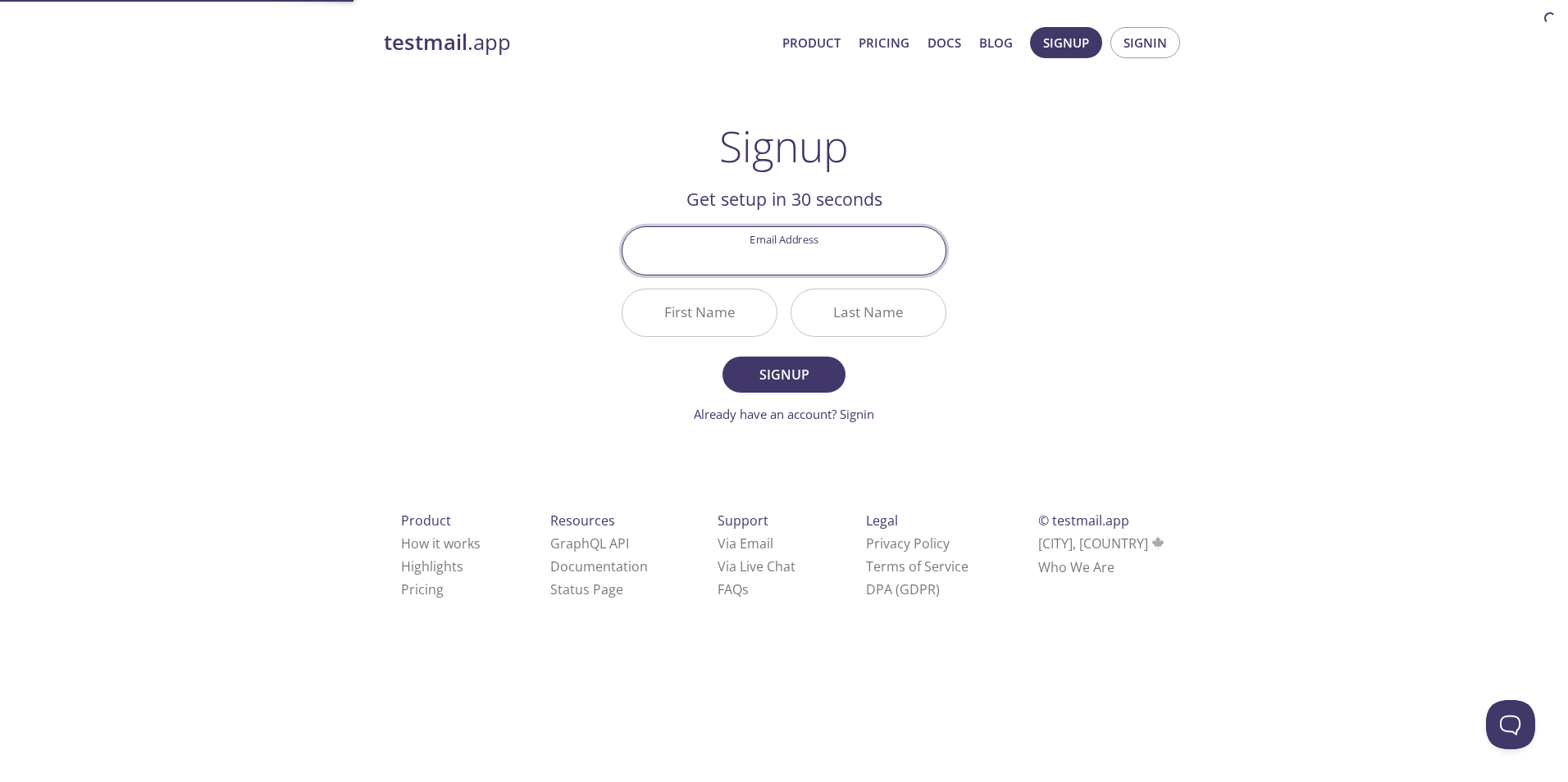 click on "Email Address" at bounding box center [784, 250] 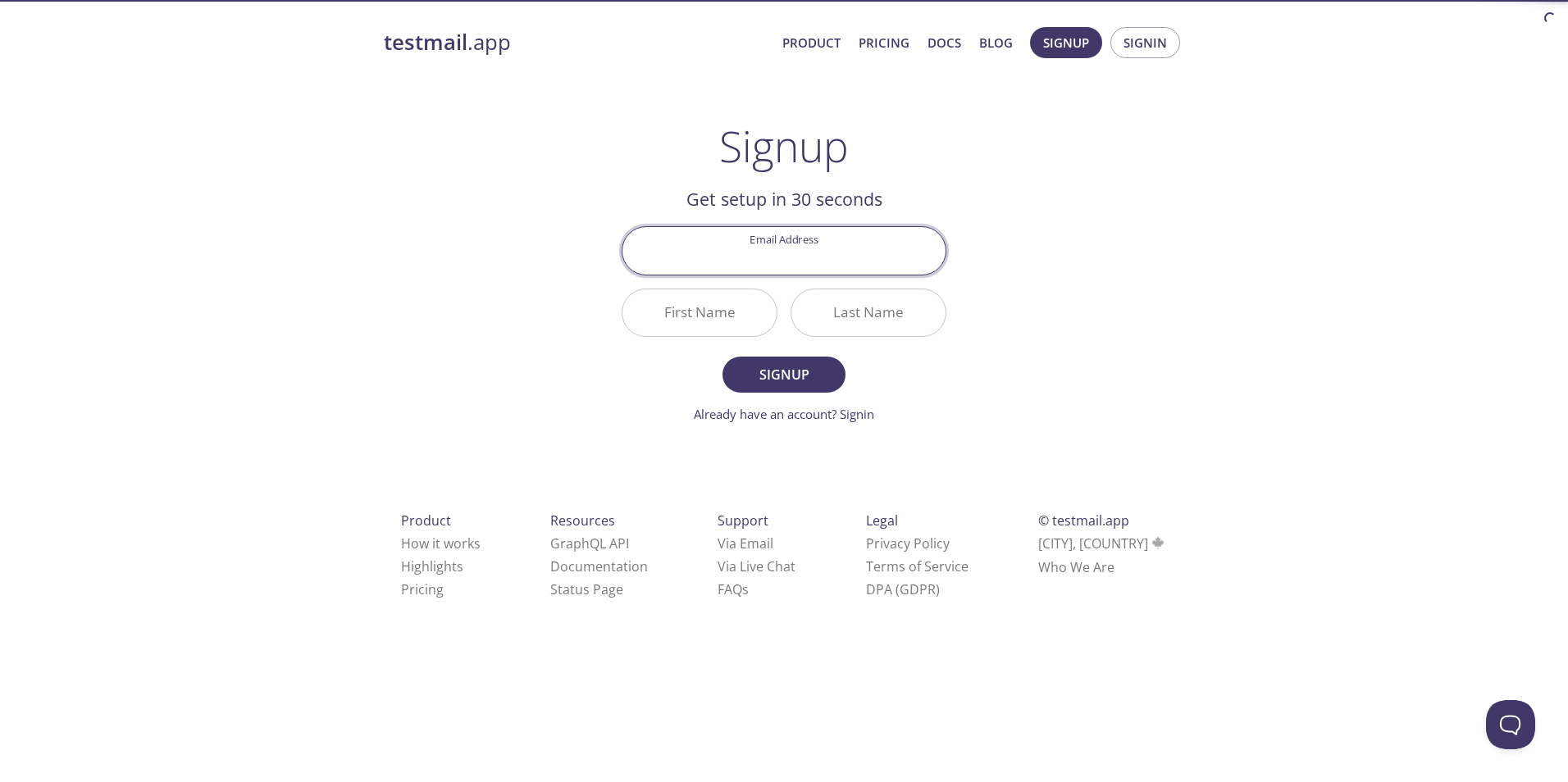type on "alexfrost112ne@example.com" 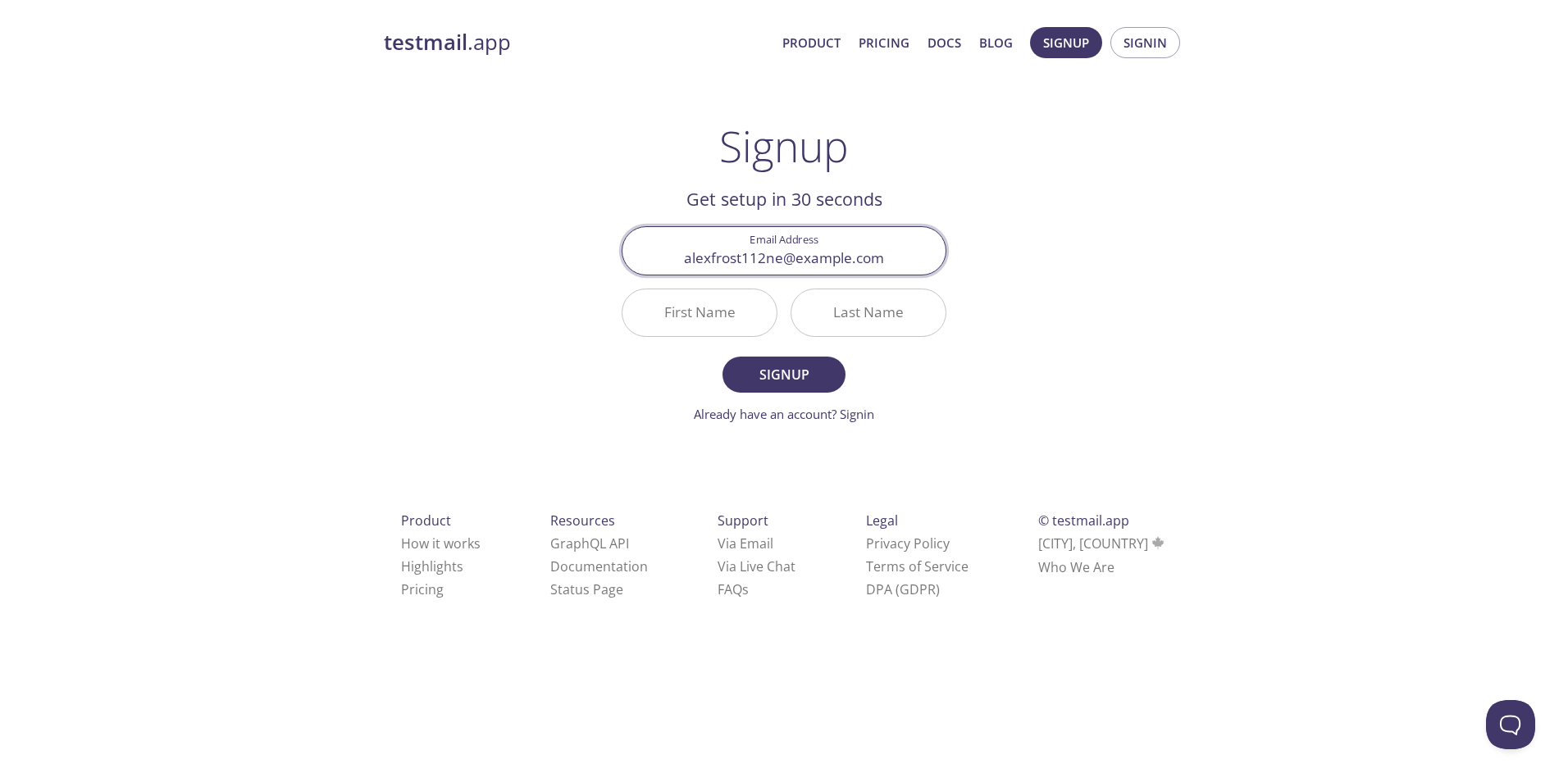 click on "First Name" at bounding box center (700, 312) 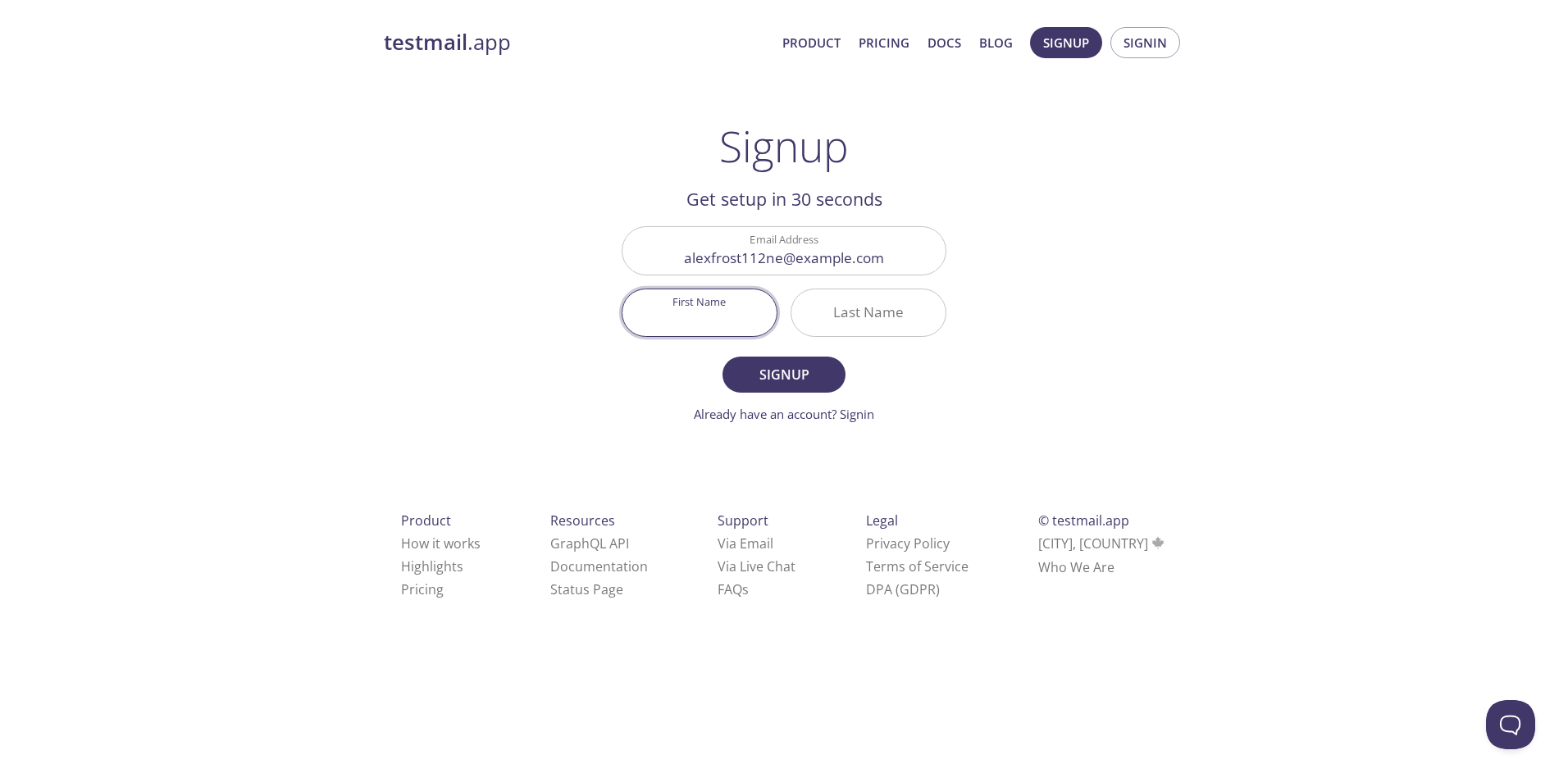 type on "Ф" 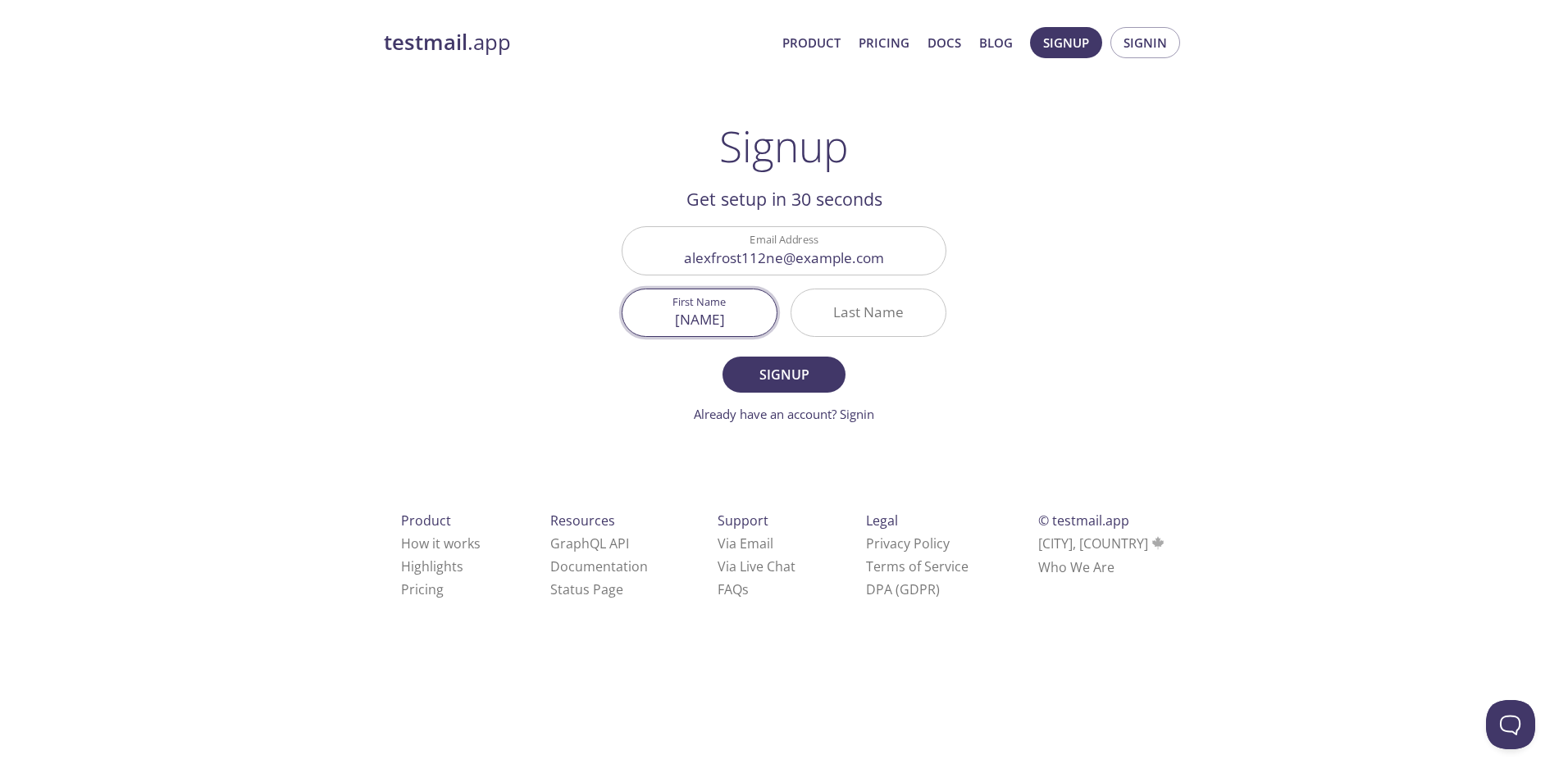 type on "[NAME]" 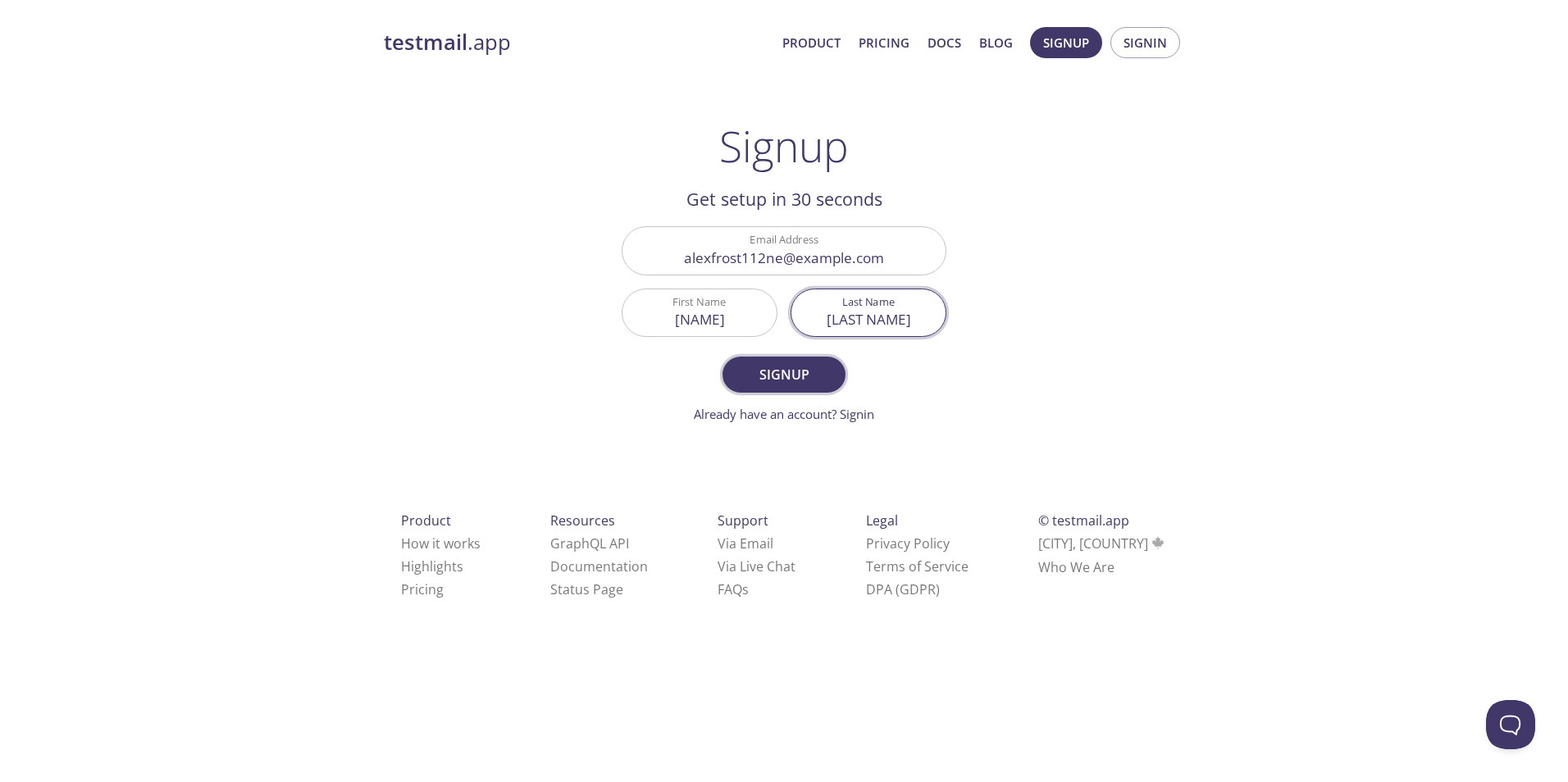 type on "[LAST NAME]" 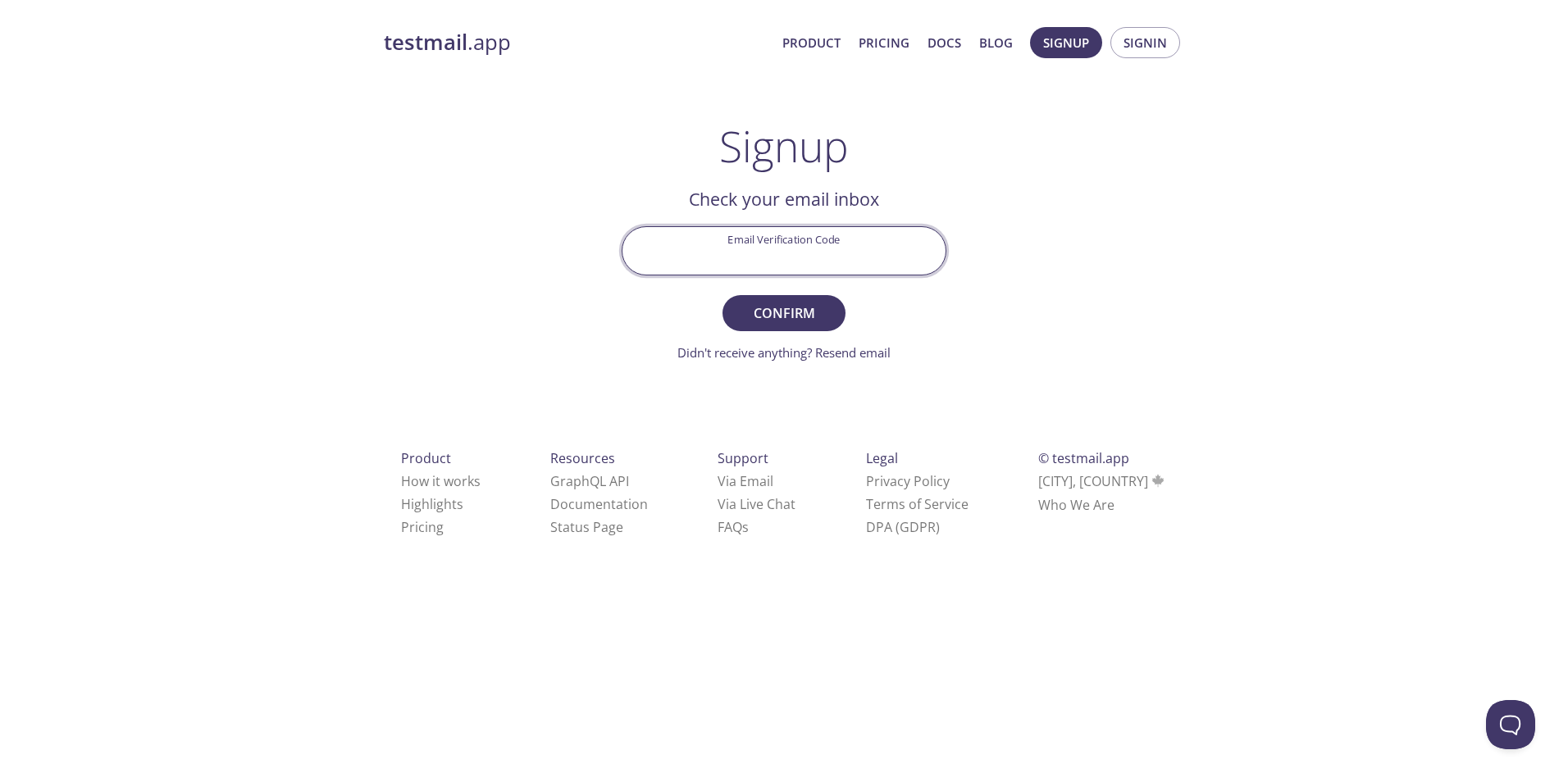 click on "Email Verification Code" at bounding box center (784, 250) 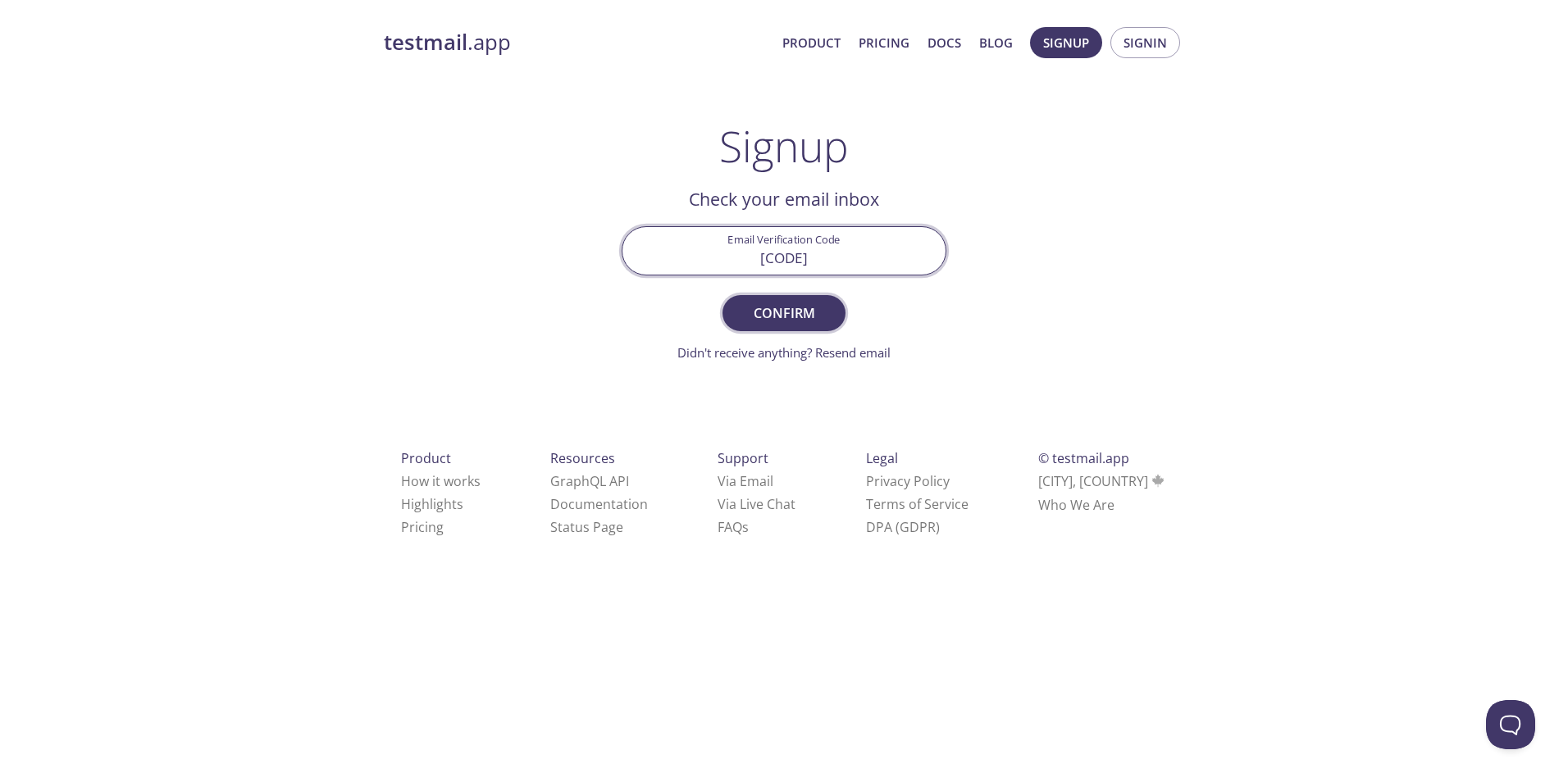 type on "[CODE]" 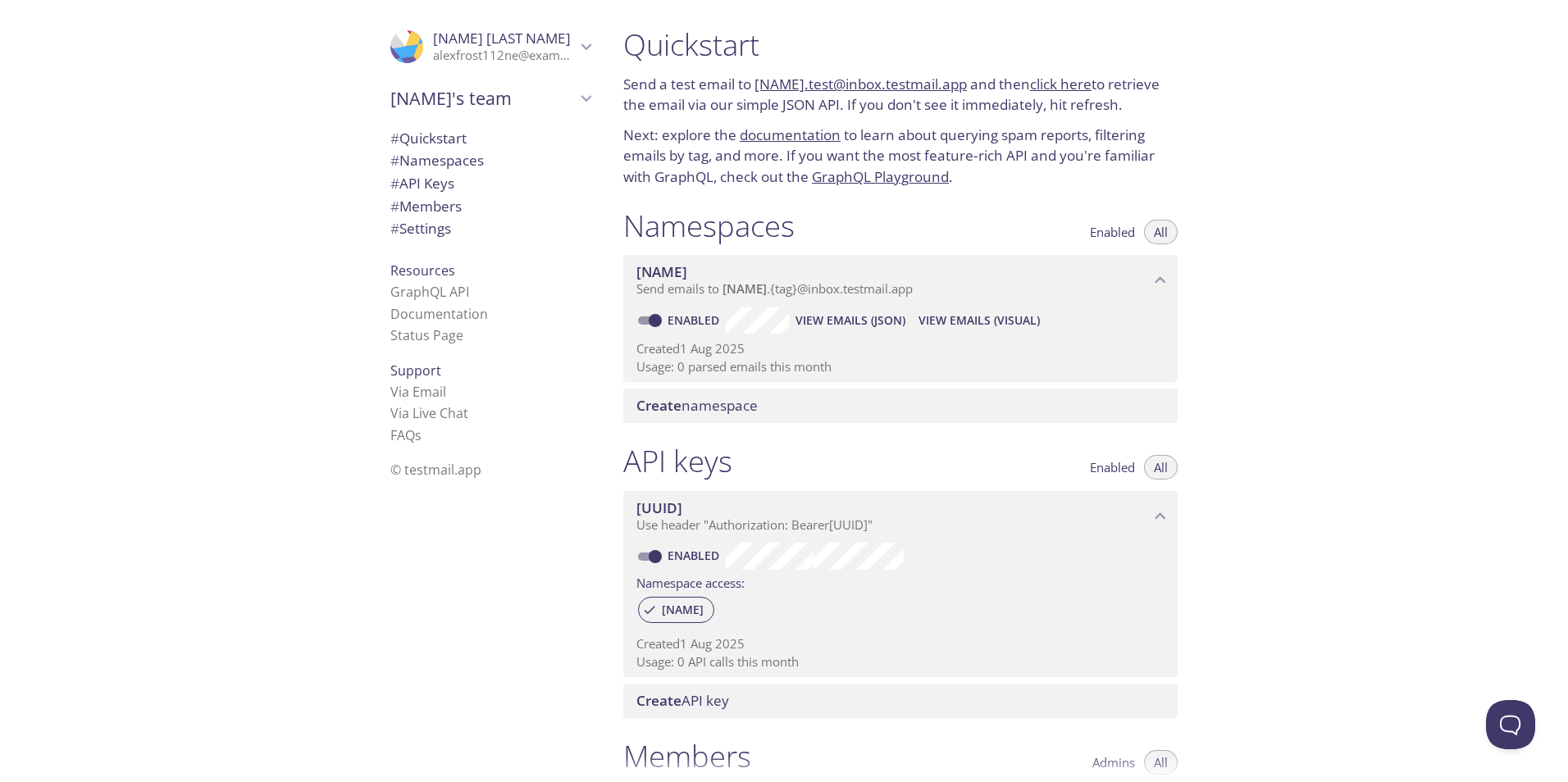 click on "[NAME]" at bounding box center (745, 289) 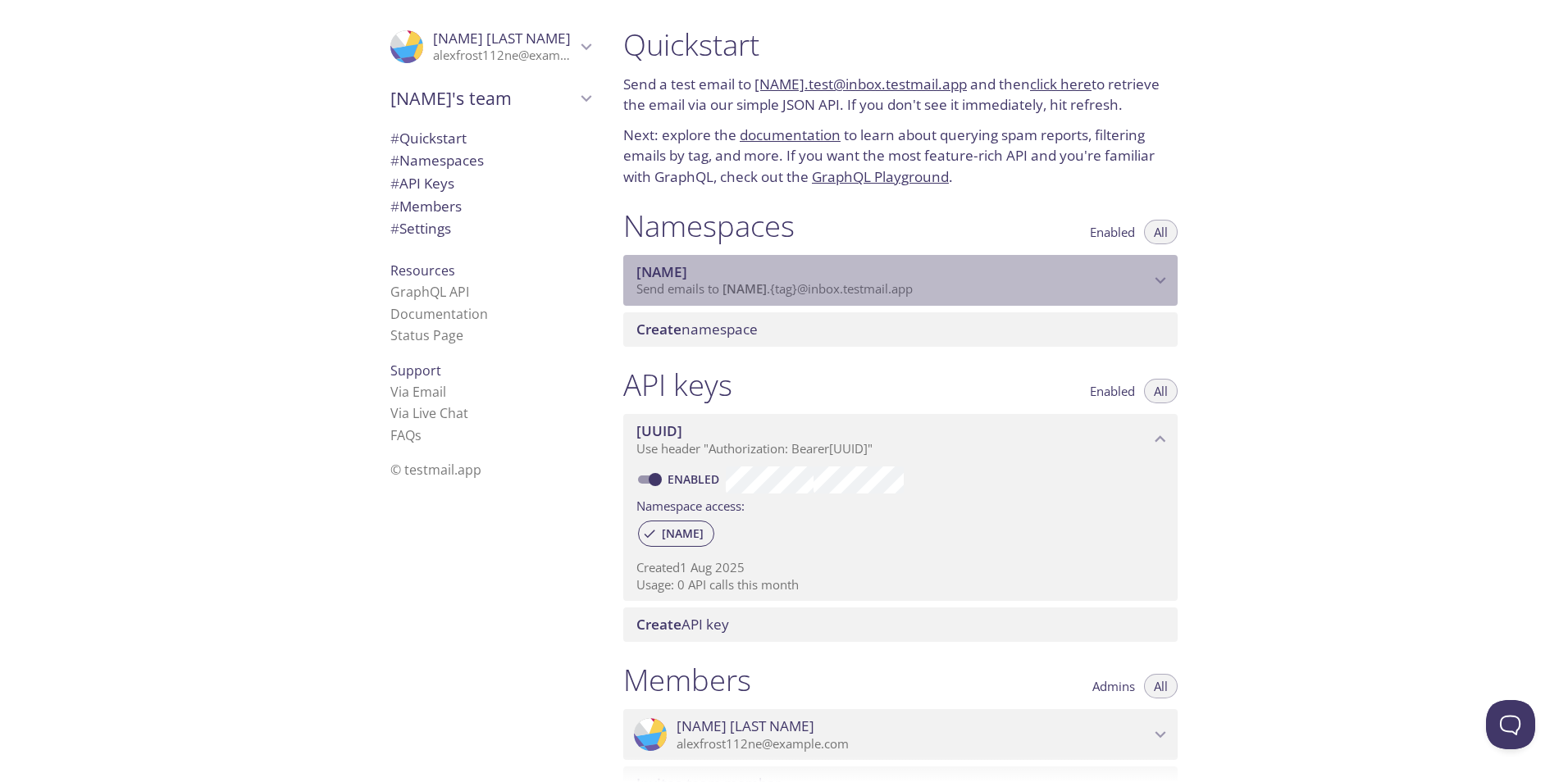 click on "[NAME]" at bounding box center (745, 289) 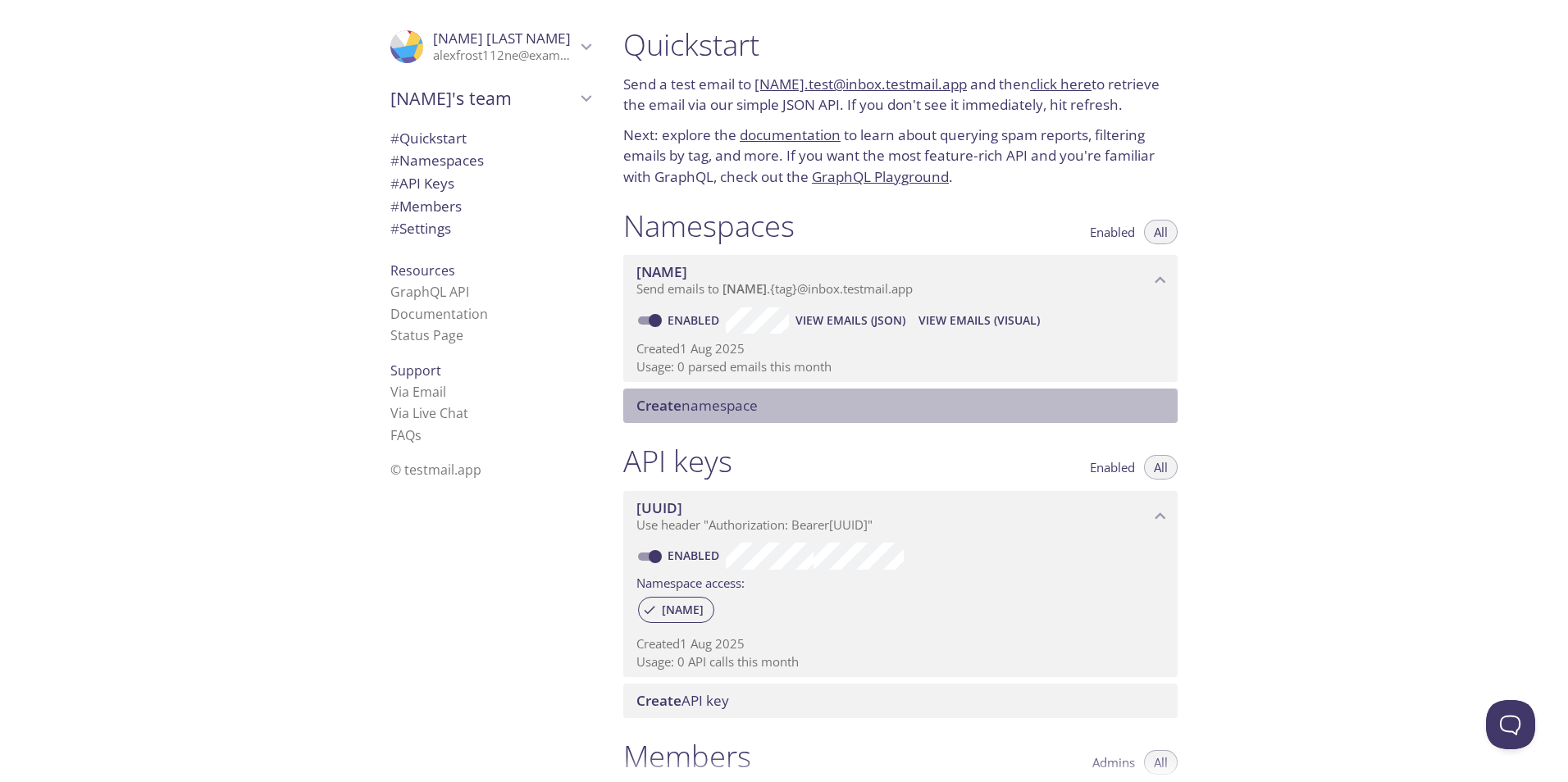 click on "Create  namespace" at bounding box center (697, 405) 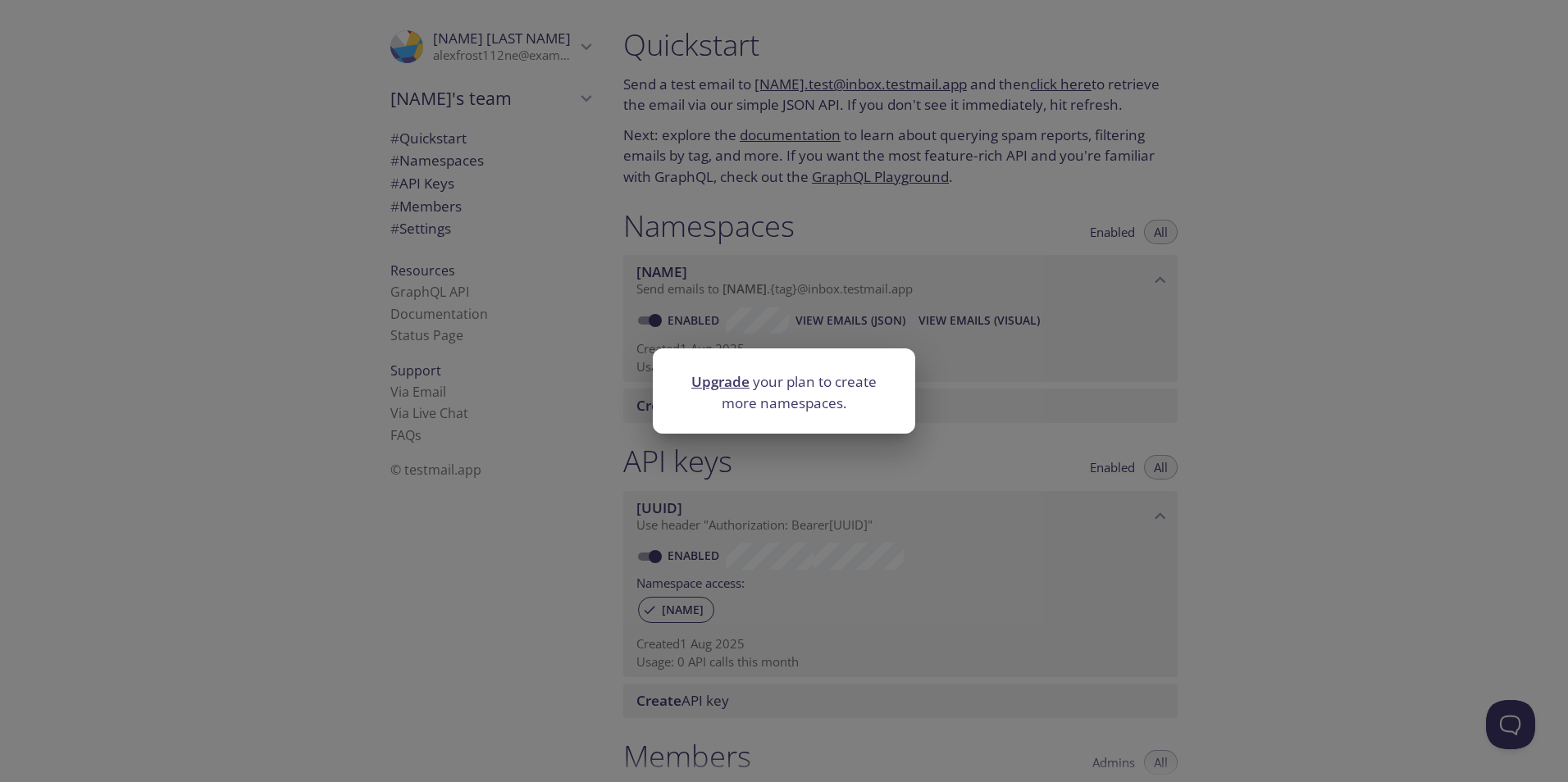 click on "Upgrade   your plan to create more namespaces." at bounding box center [784, 391] 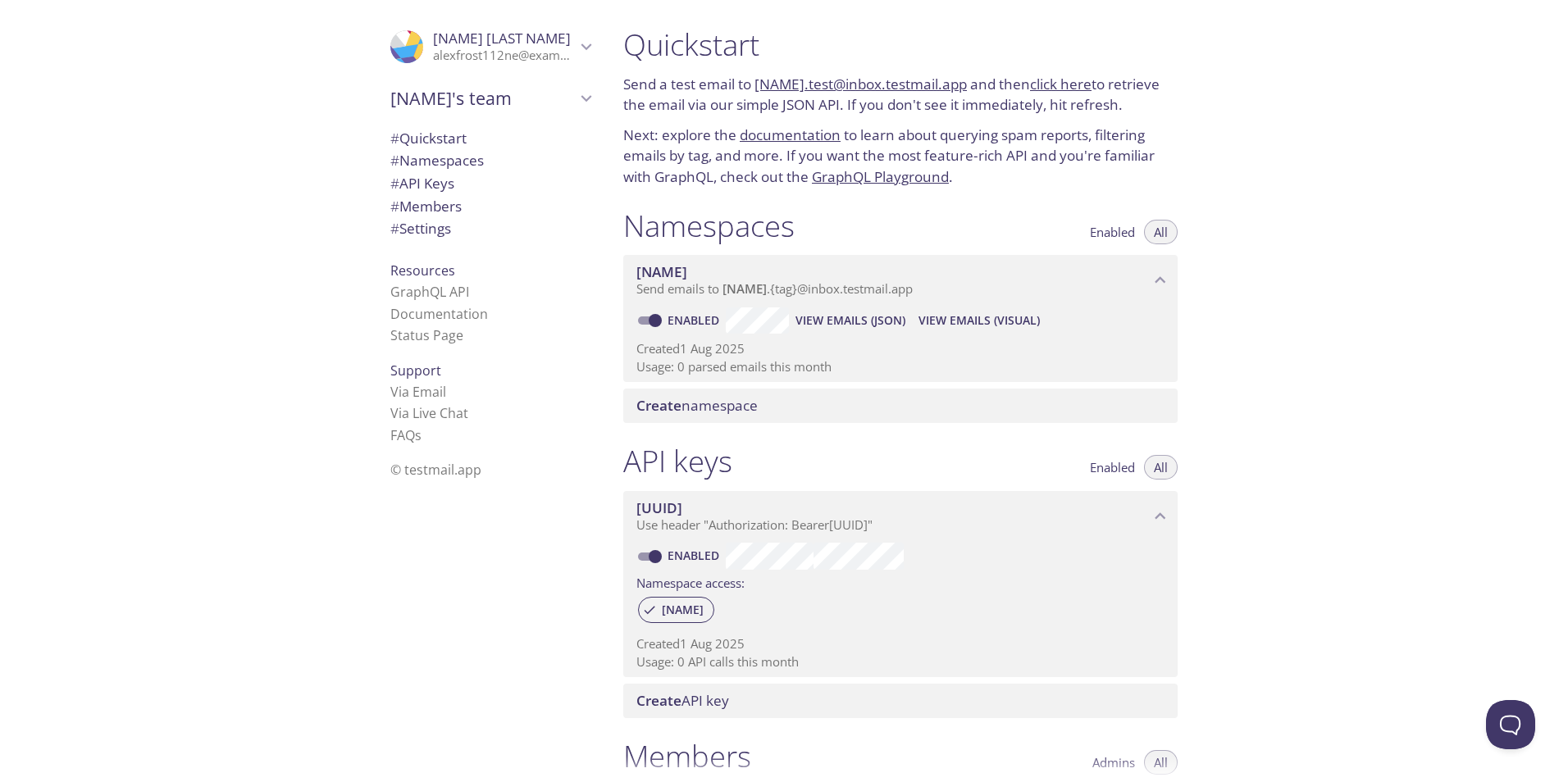 click on "View Emails (JSON)" at bounding box center [850, 321] 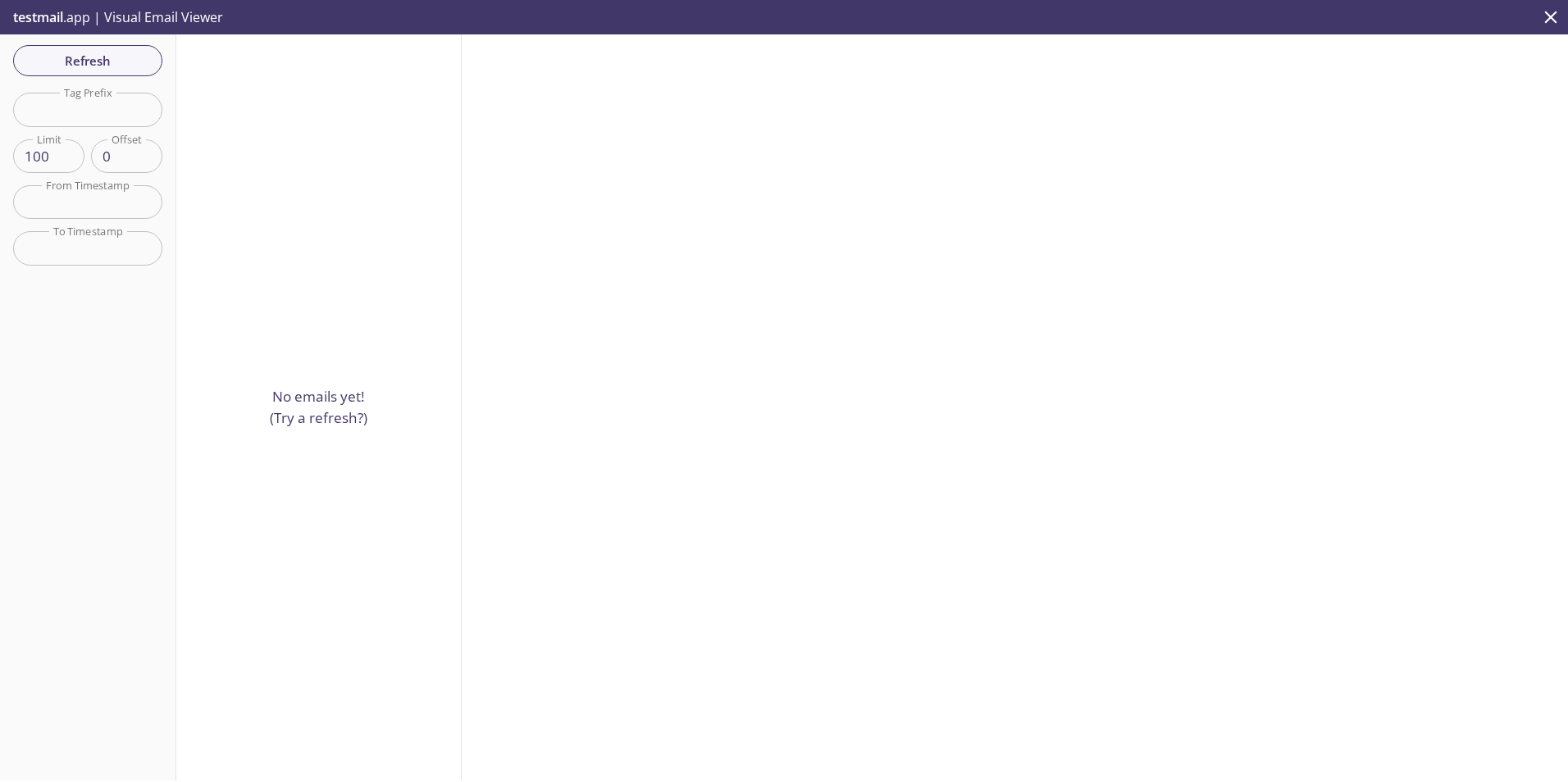 click at bounding box center [88, 109] 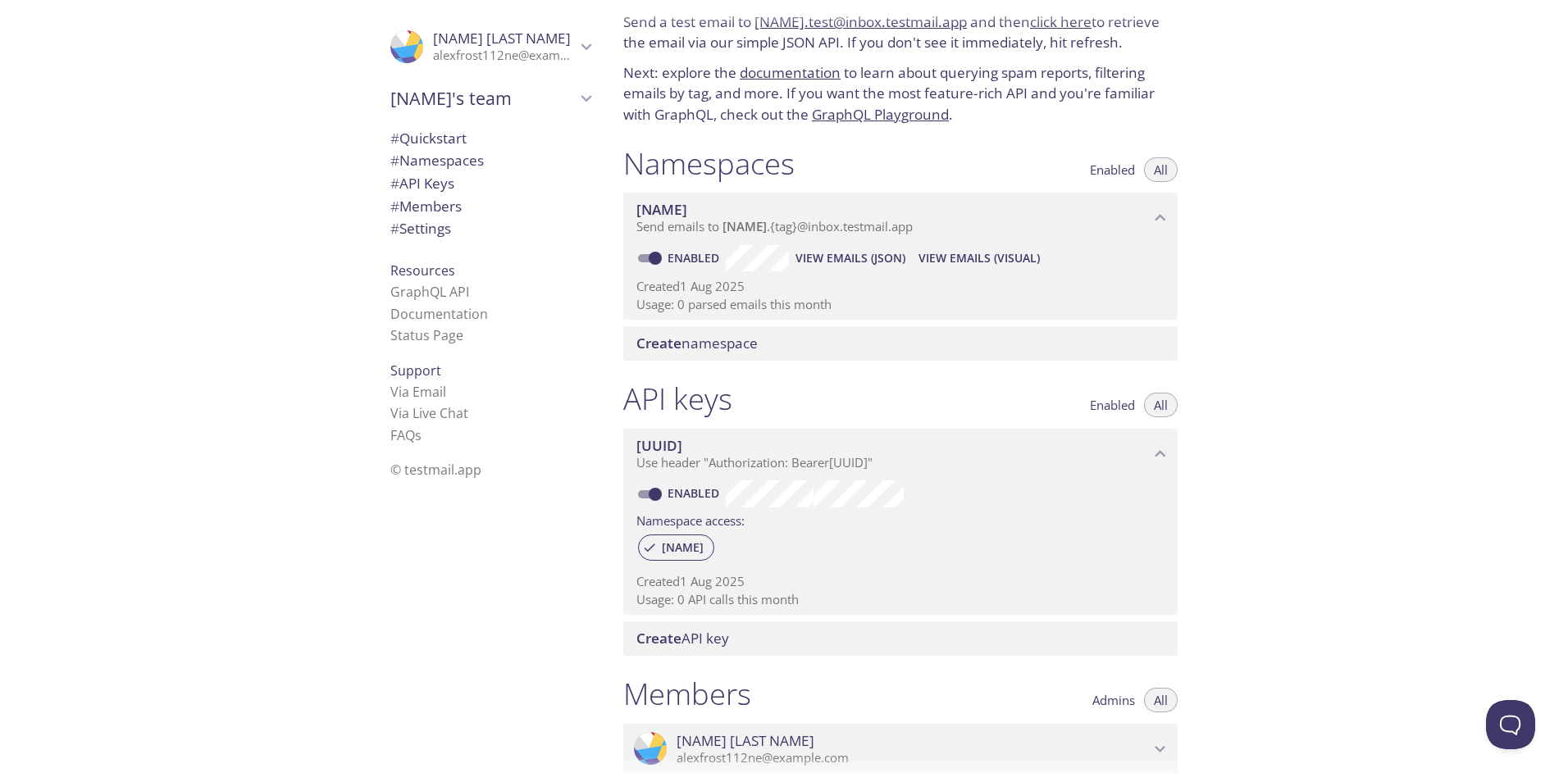 scroll, scrollTop: 56, scrollLeft: 0, axis: vertical 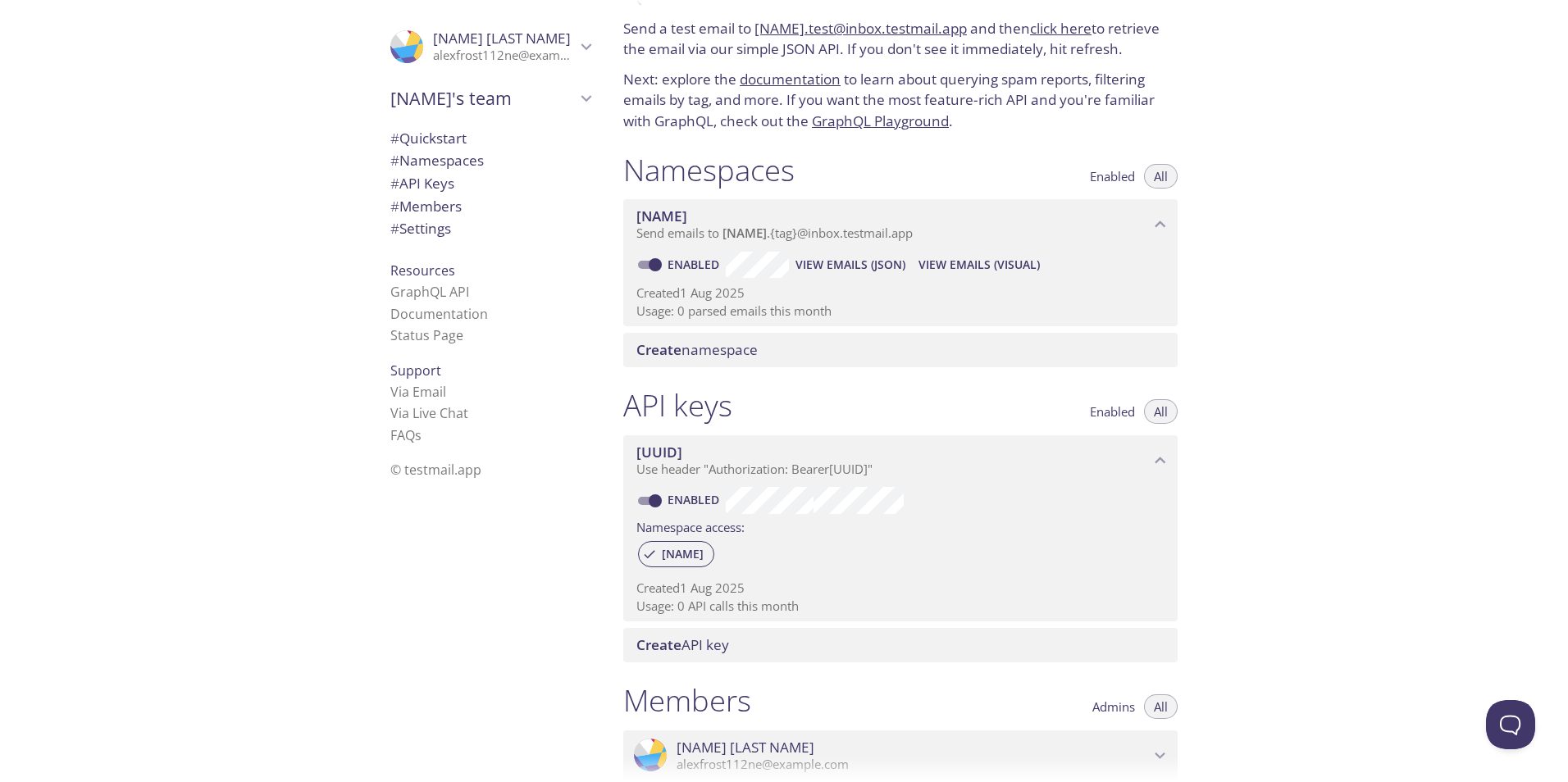 click on "Send emails to [NAME] . {tag} @inbox.testmail.app" at bounding box center [893, 234] 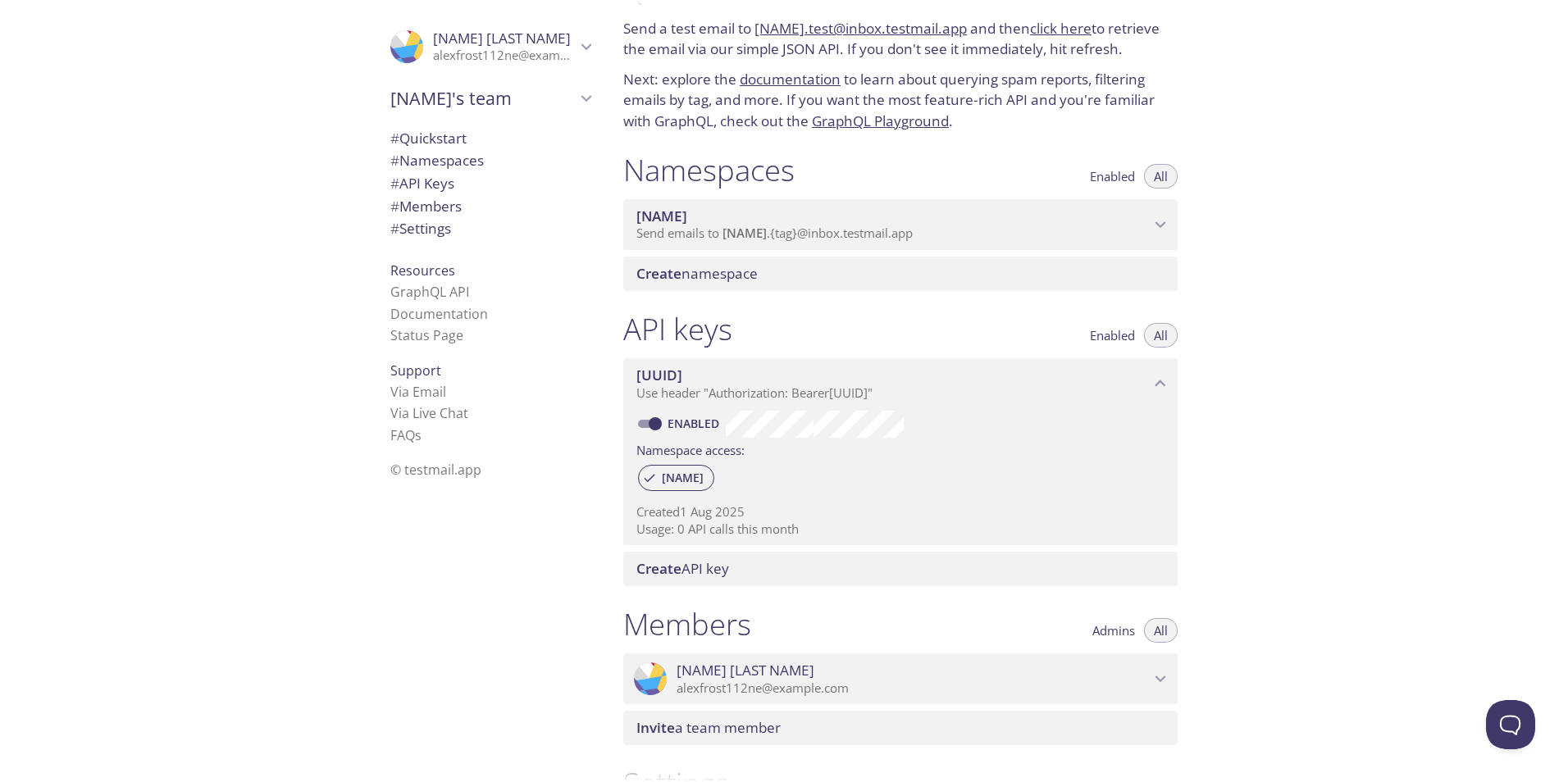 click on "Send emails to [NAME] . {tag} @inbox.testmail.app" at bounding box center [893, 234] 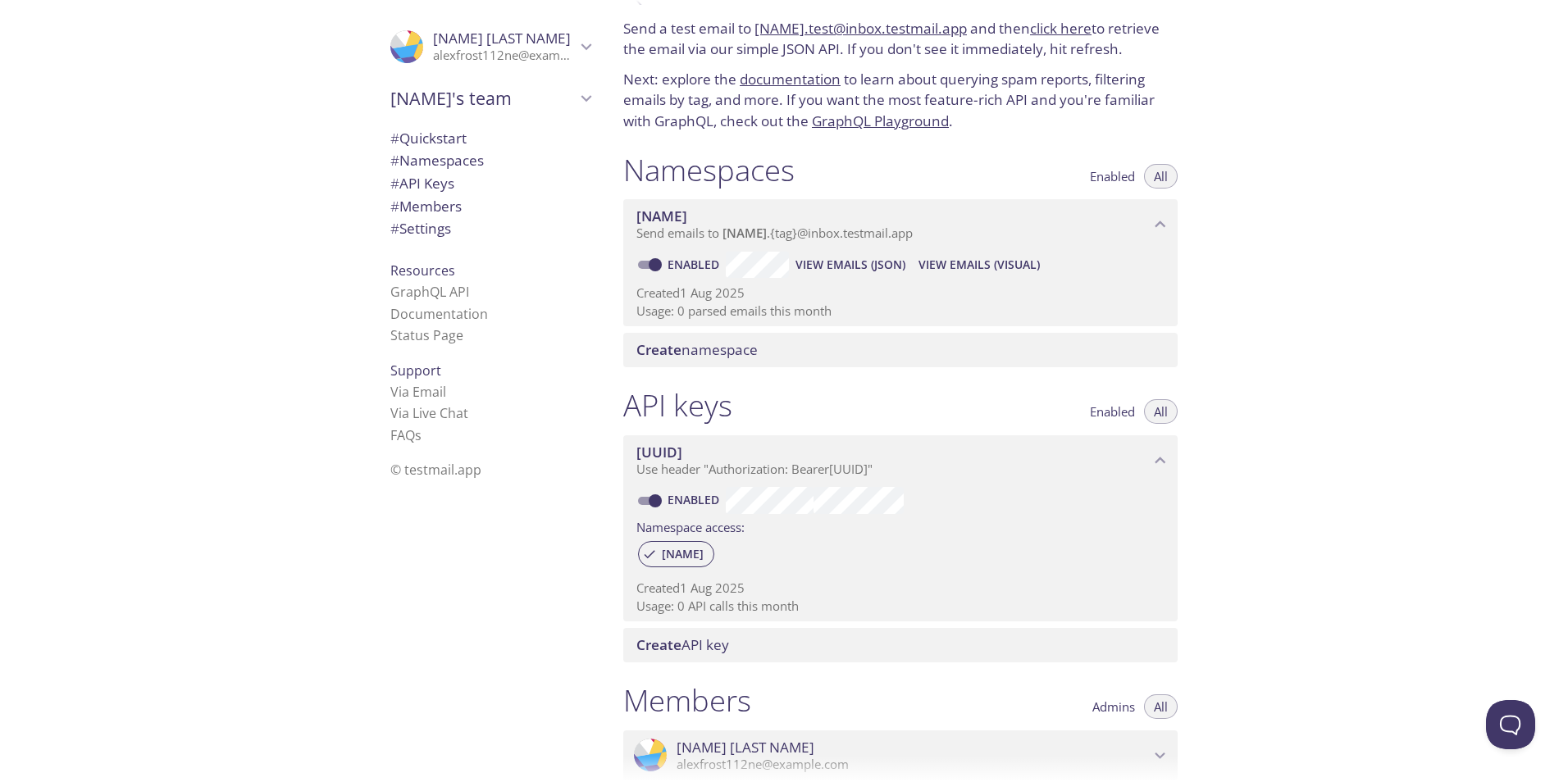 click on "Usage: 0 parsed emails this month" at bounding box center (900, 311) 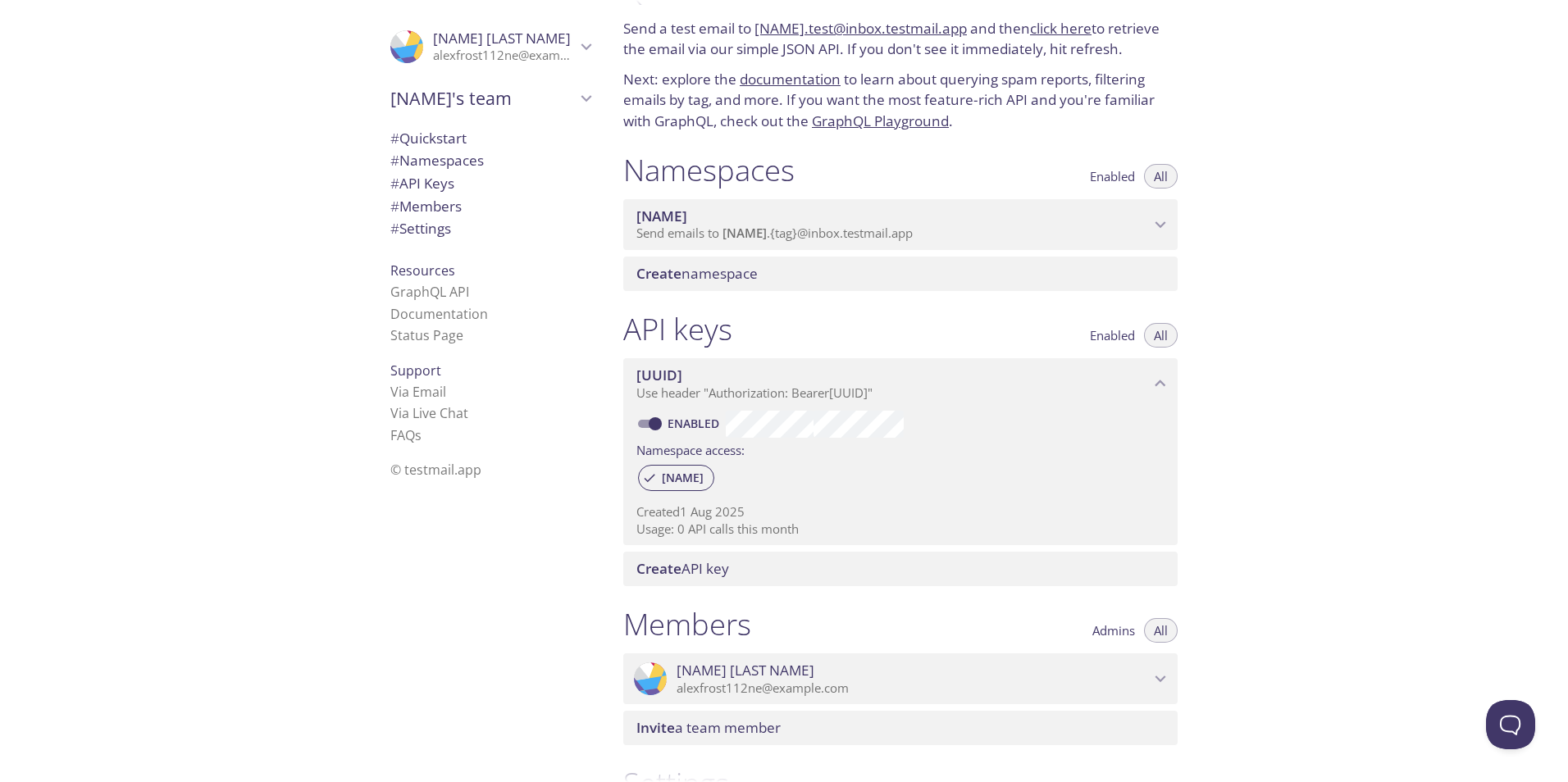 click on "Send emails to [NAME] . {tag} @inbox.testmail.app" at bounding box center (774, 233) 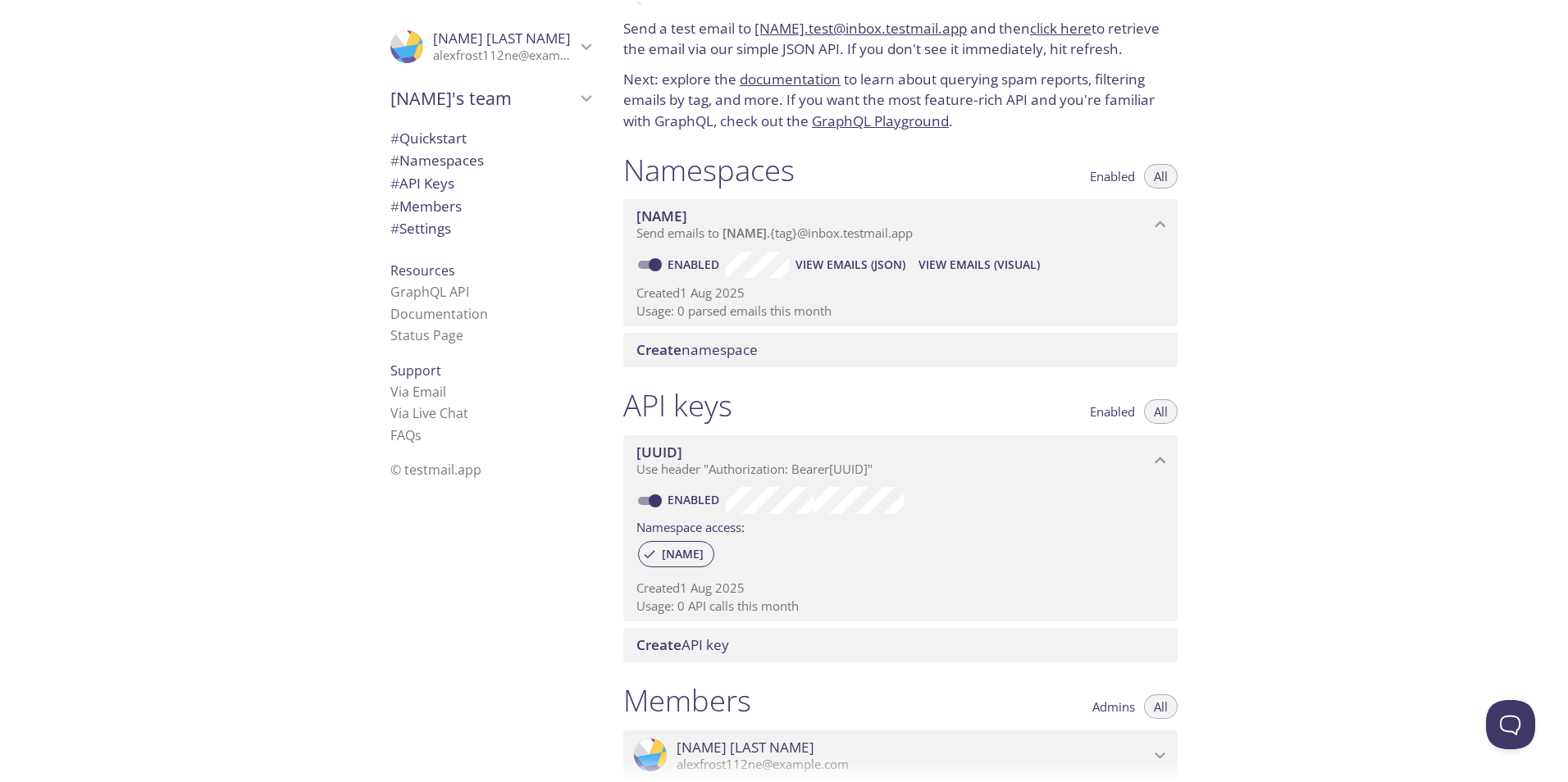 click on "Created 1 Aug 2025" at bounding box center [900, 293] 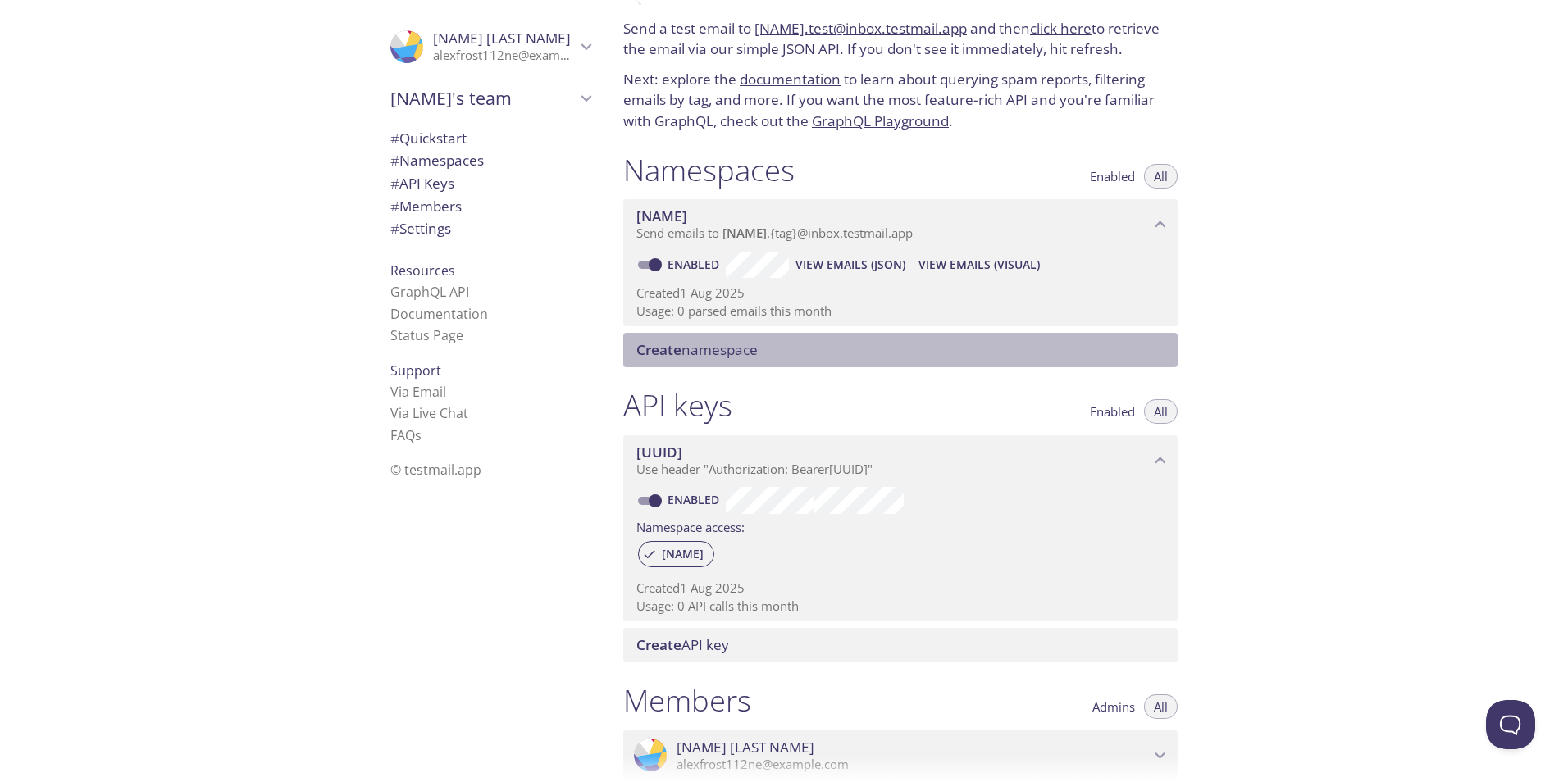 click on "Create  namespace" at bounding box center [904, 350] 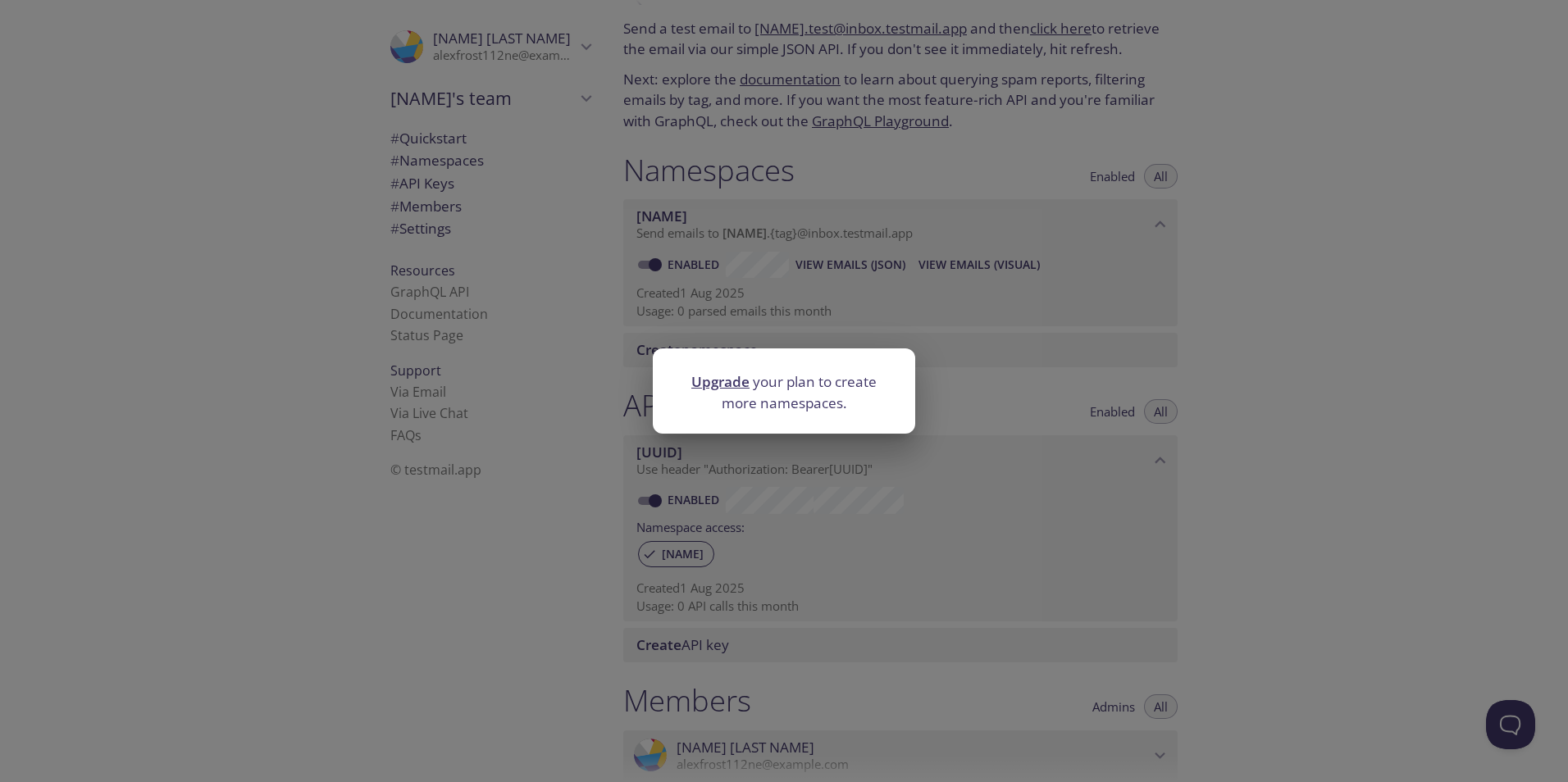 click on "Upgrade   your plan to create more namespaces." at bounding box center [784, 391] 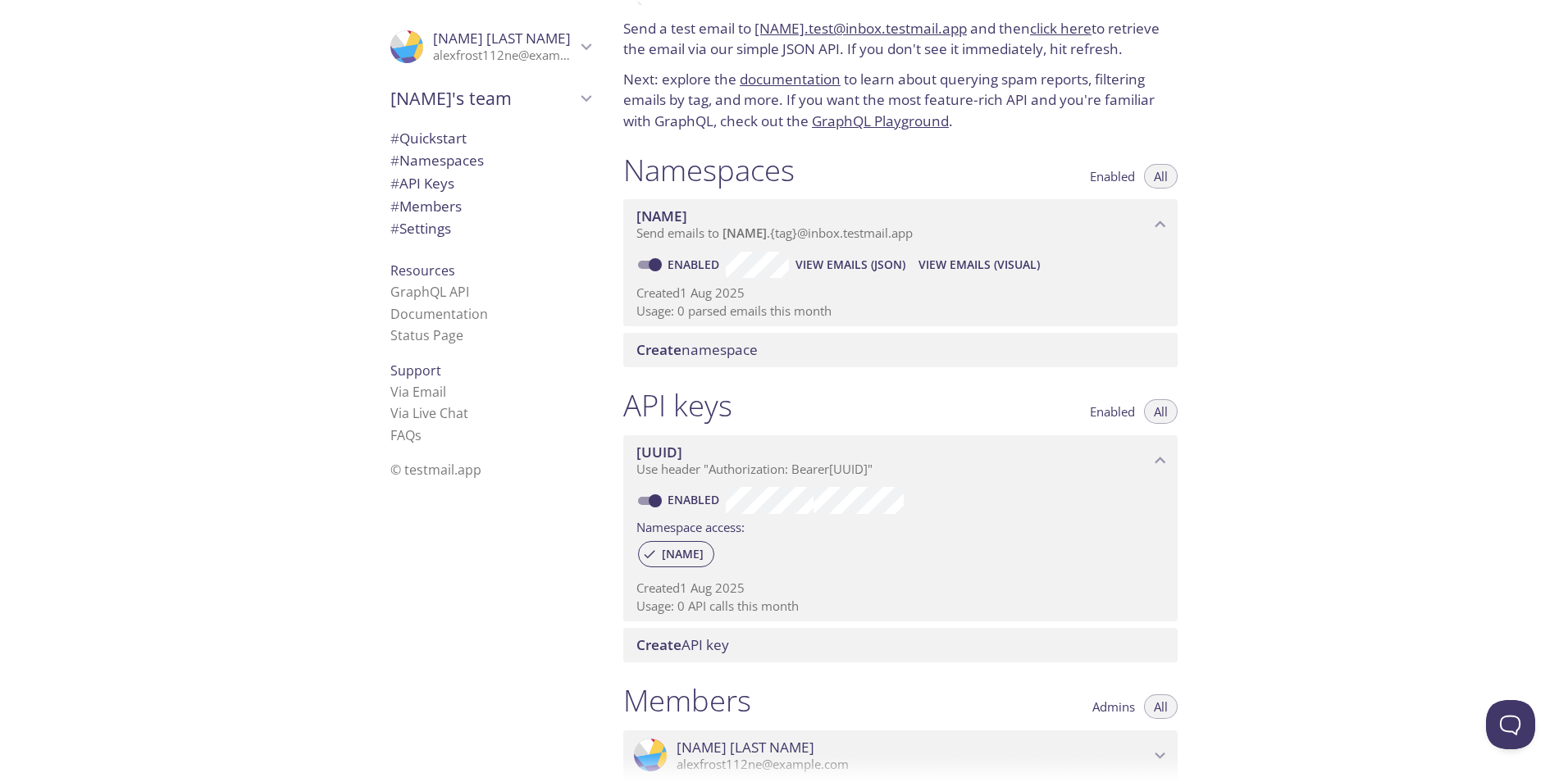 click on "[NAME]" at bounding box center (893, 216) 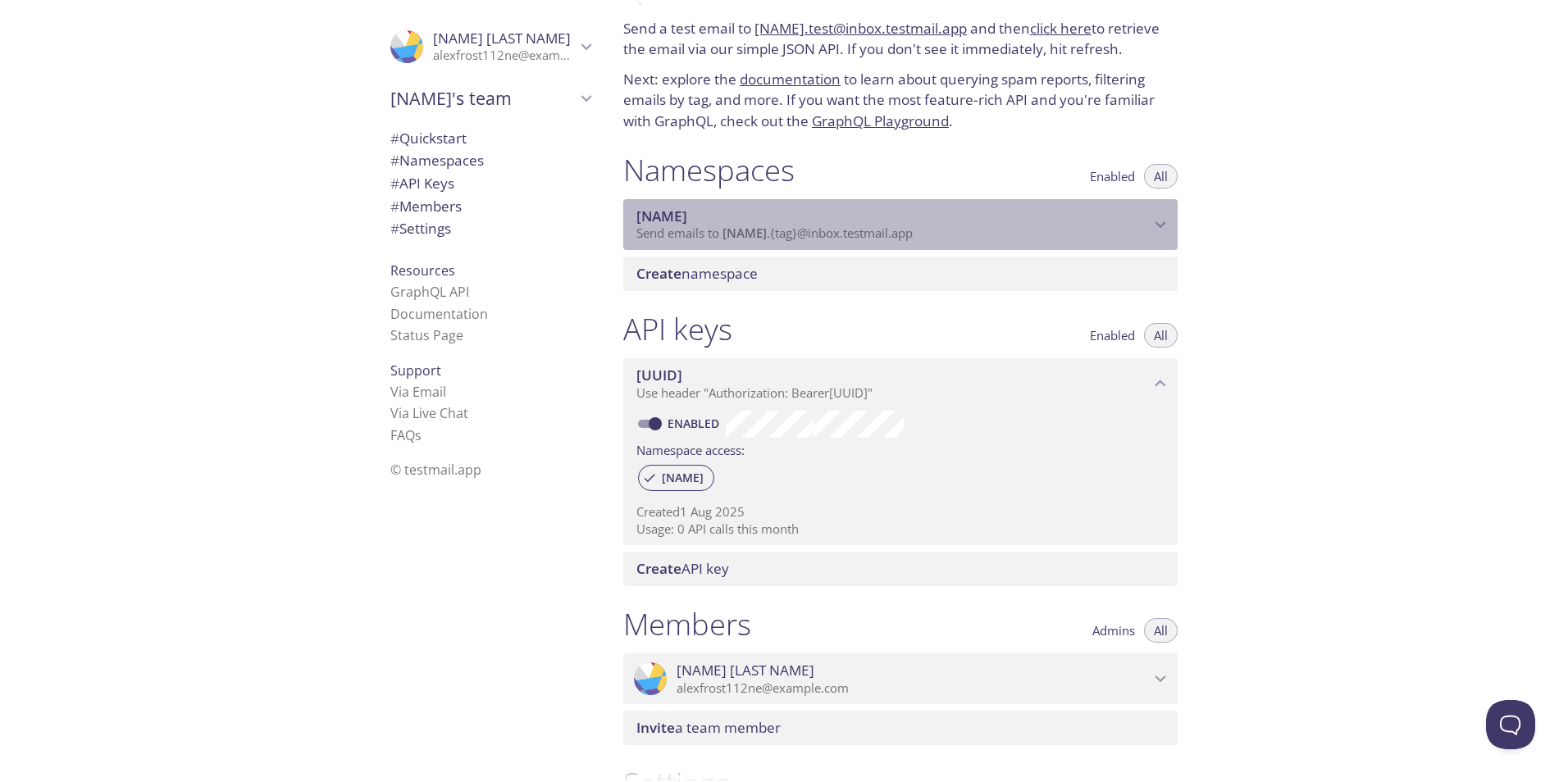 click on "[NAME]" at bounding box center (893, 216) 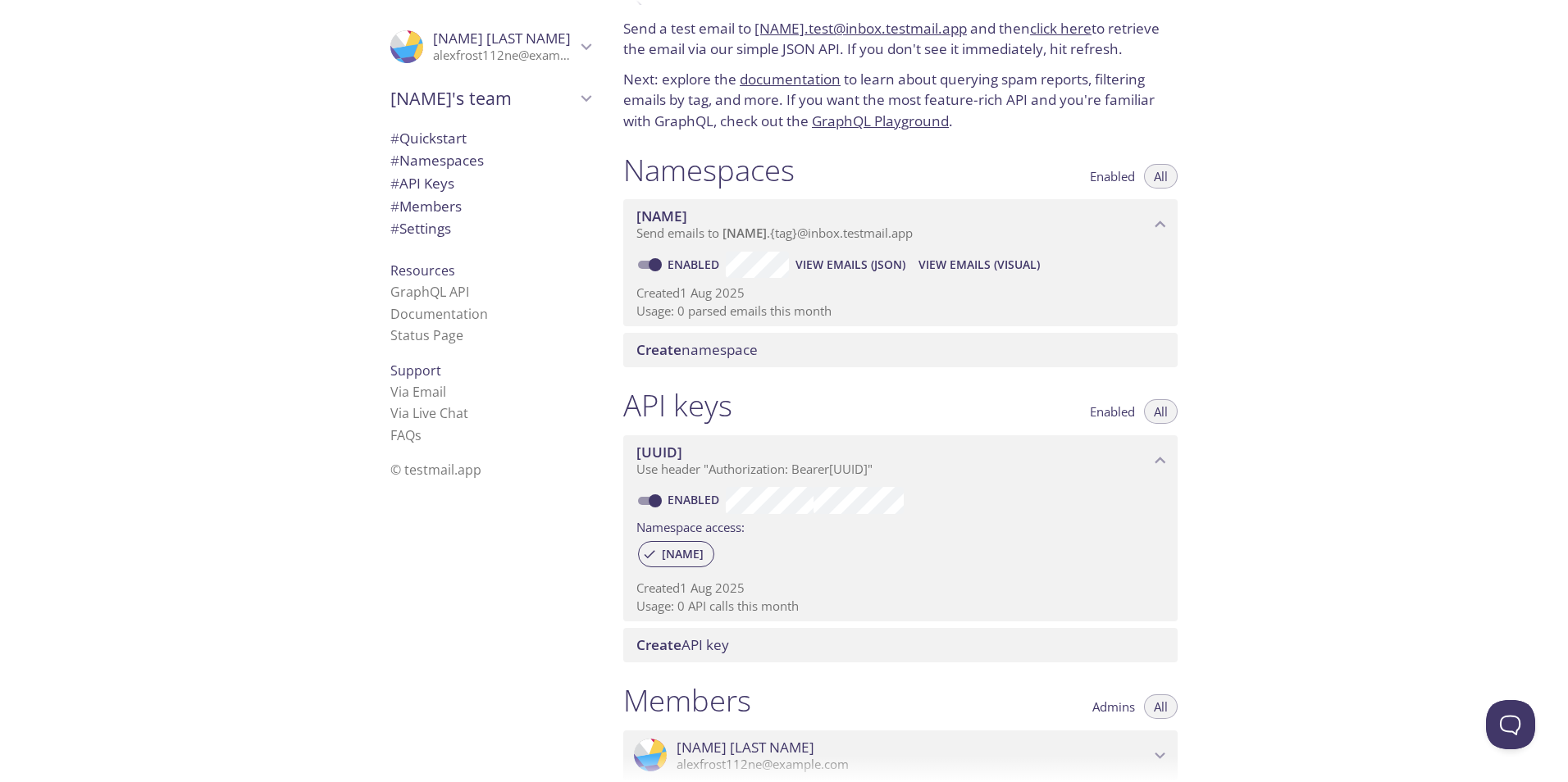 click on "Enabled View Emails (JSON) View Emails (Visual)" at bounding box center [900, 265] 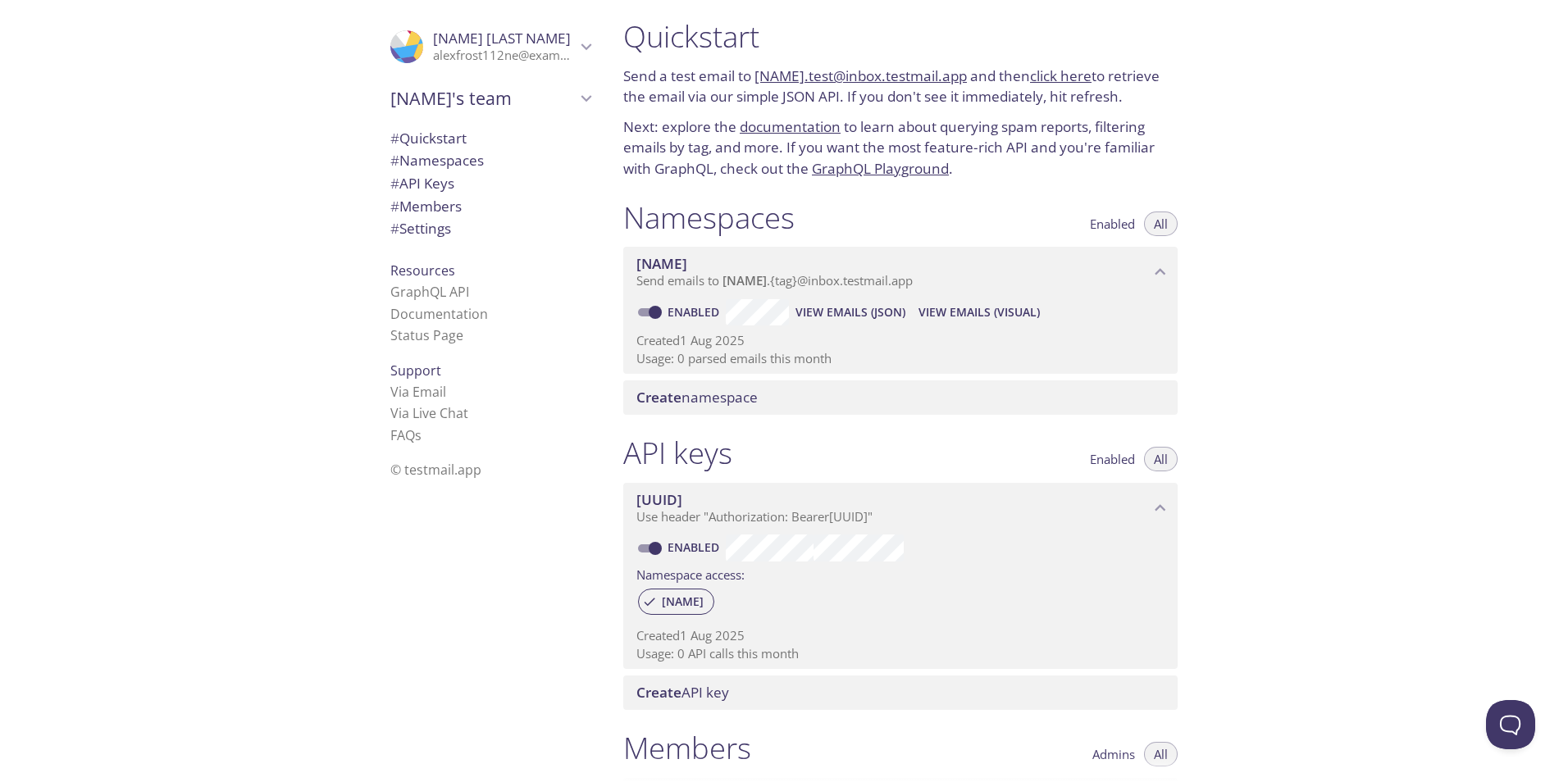 scroll, scrollTop: 0, scrollLeft: 0, axis: both 